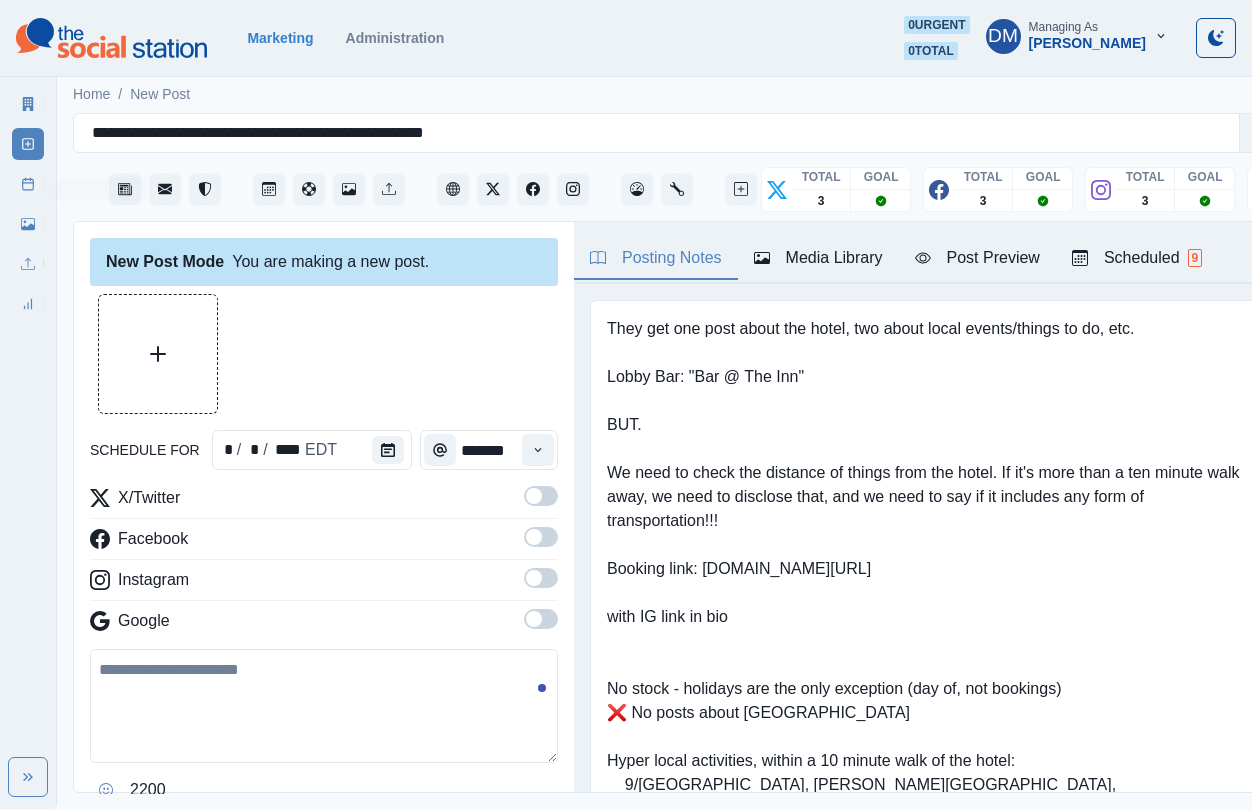 scroll, scrollTop: 0, scrollLeft: 0, axis: both 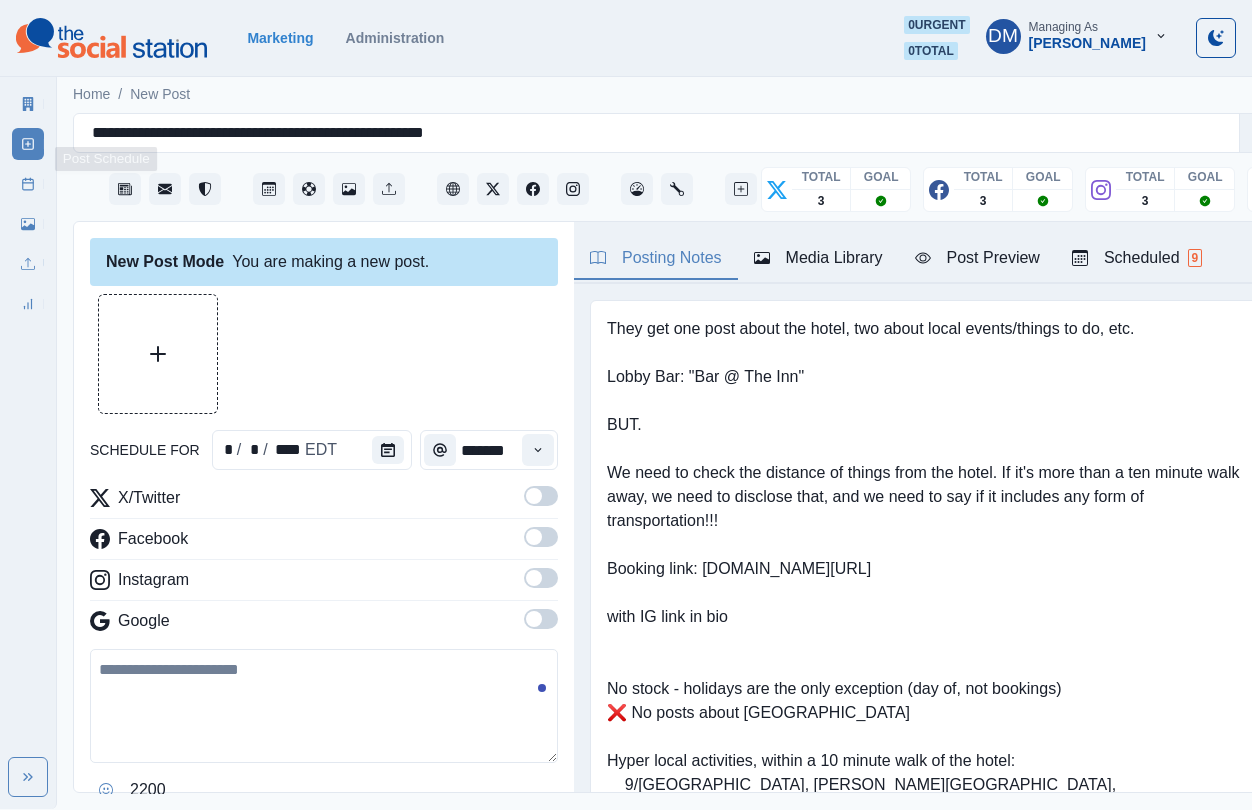 click on "Post Schedule" at bounding box center [28, 184] 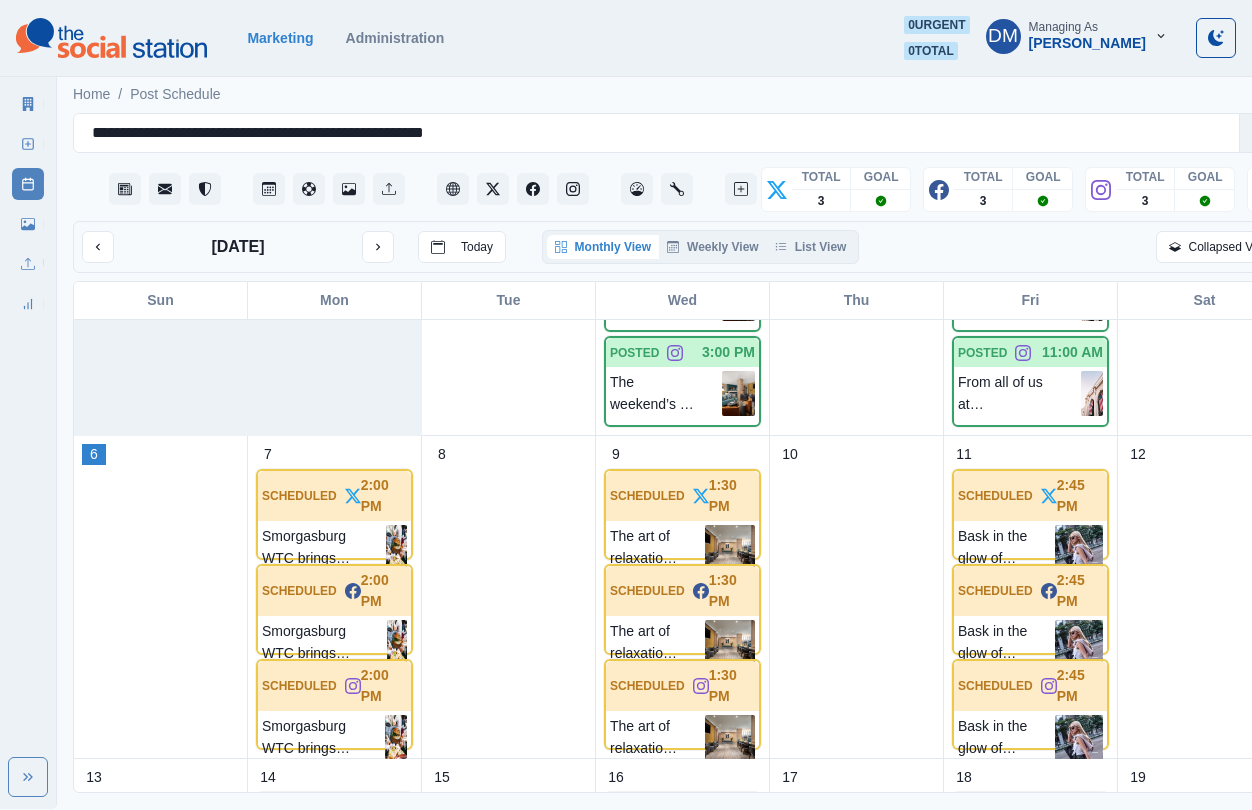 scroll, scrollTop: 148, scrollLeft: 0, axis: vertical 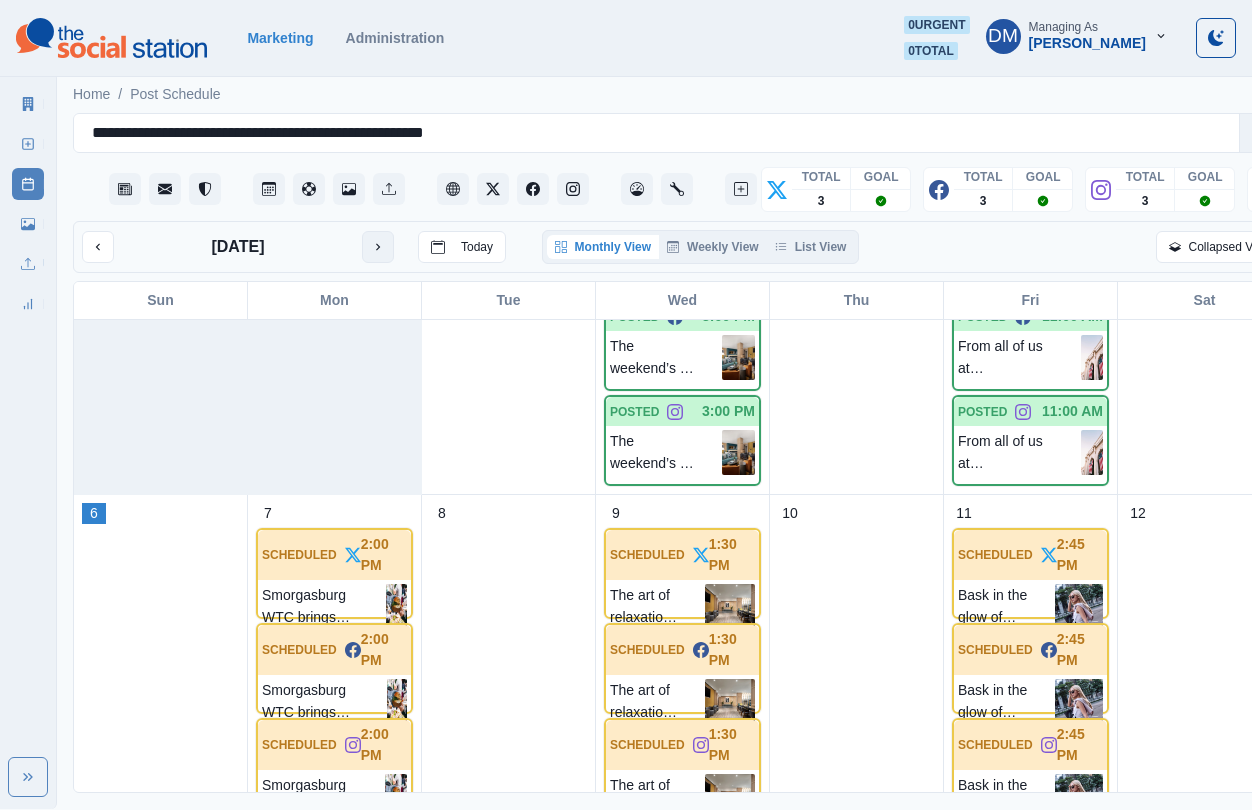 click at bounding box center (378, 247) 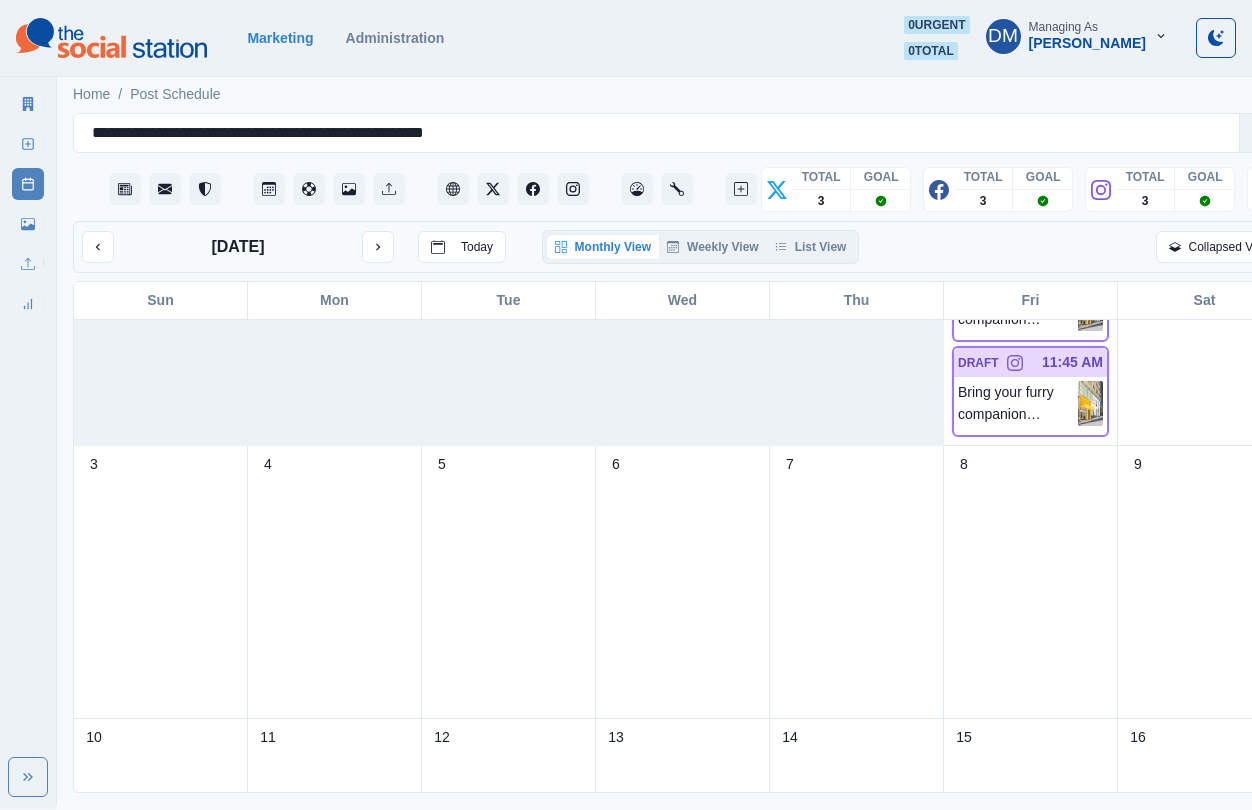 scroll, scrollTop: 0, scrollLeft: 0, axis: both 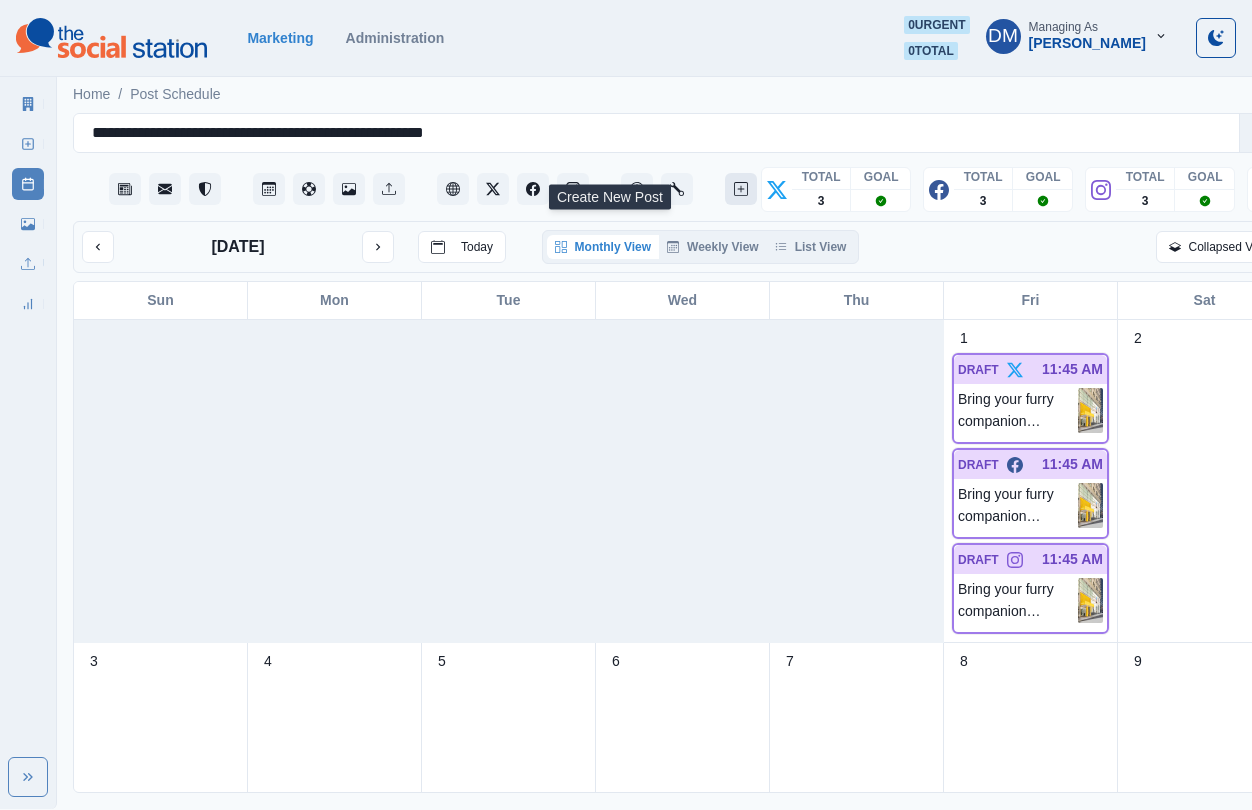 click at bounding box center [741, 189] 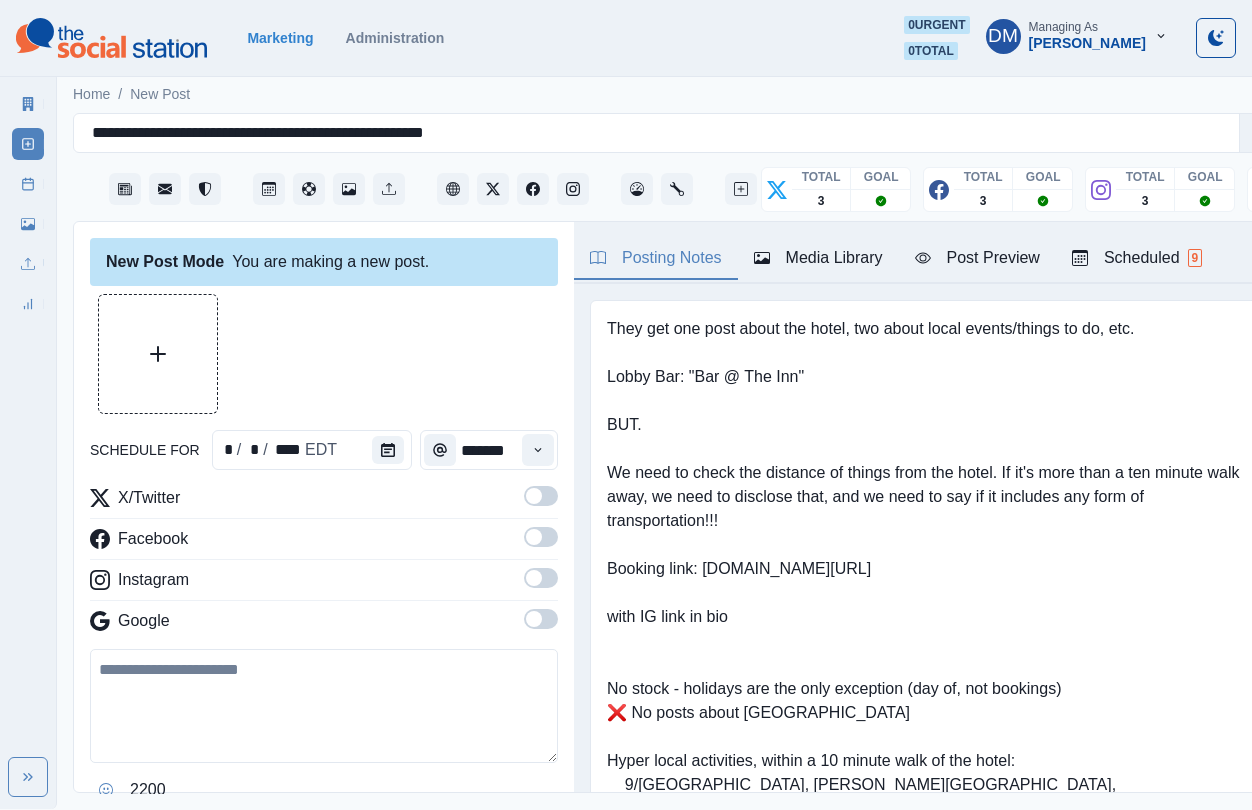 click at bounding box center (324, 706) 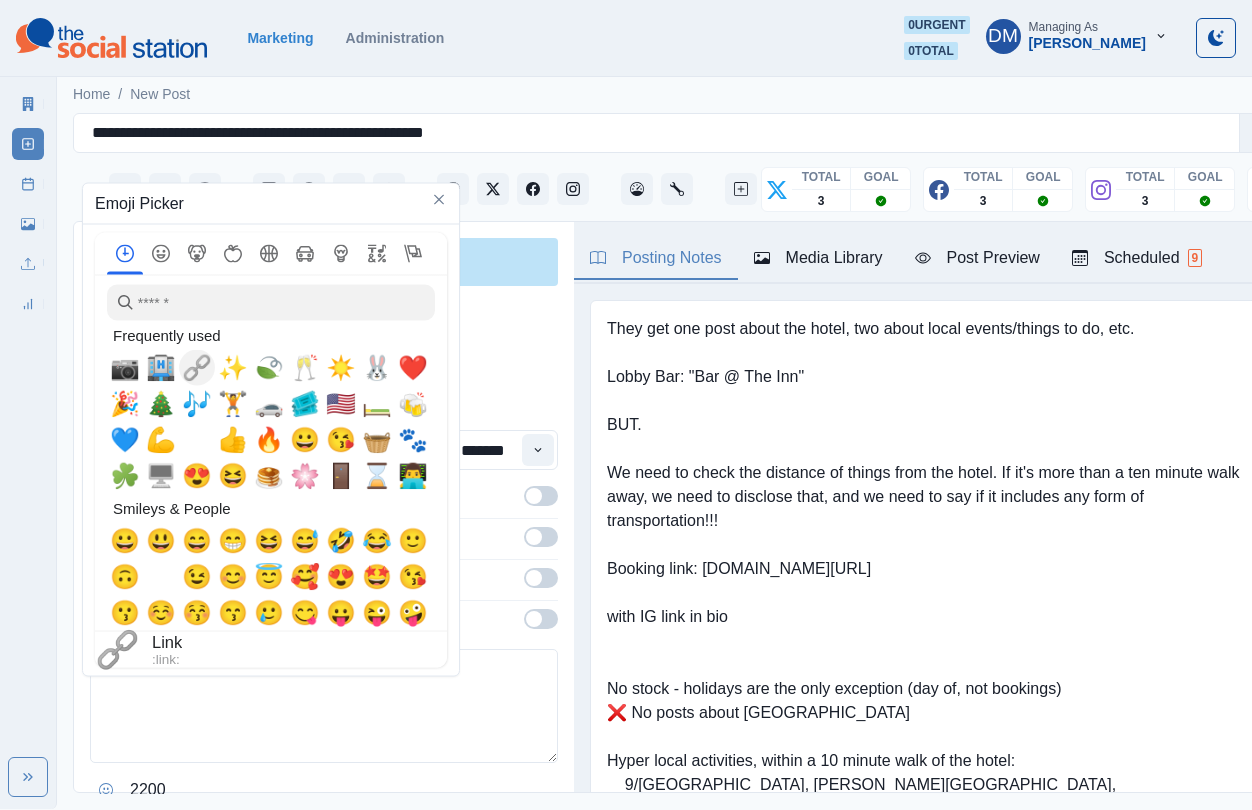 drag, startPoint x: 194, startPoint y: 341, endPoint x: 164, endPoint y: 340, distance: 30.016663 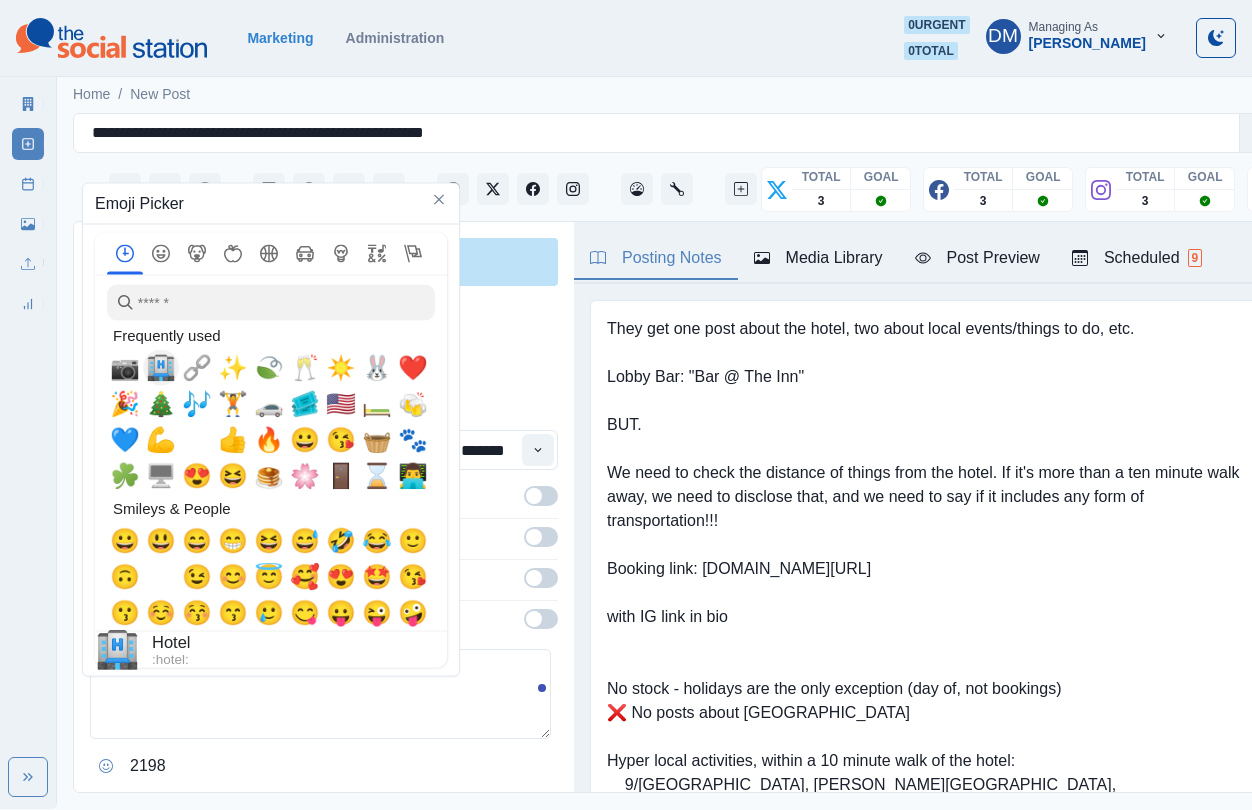 click on "🏨" at bounding box center [161, 368] 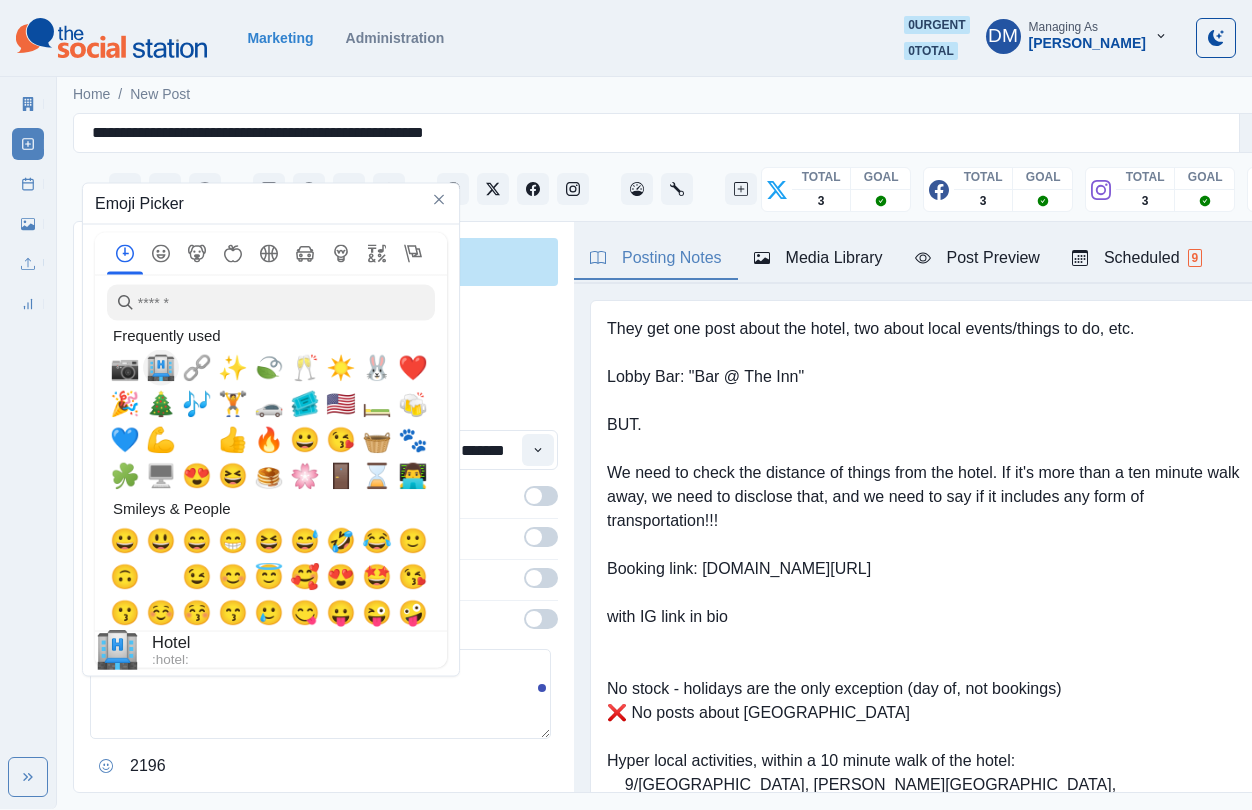drag, startPoint x: 131, startPoint y: 347, endPoint x: 207, endPoint y: 381, distance: 83.25864 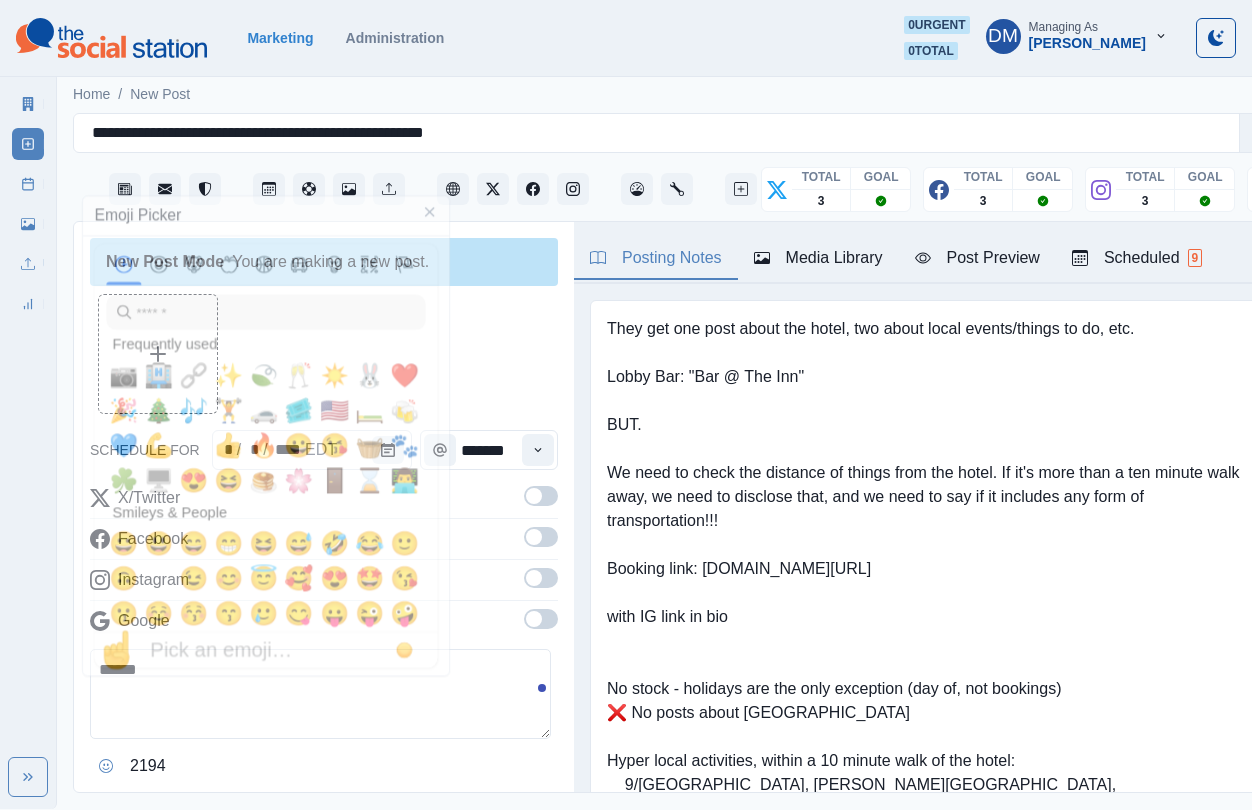 click on "******" at bounding box center (320, 694) 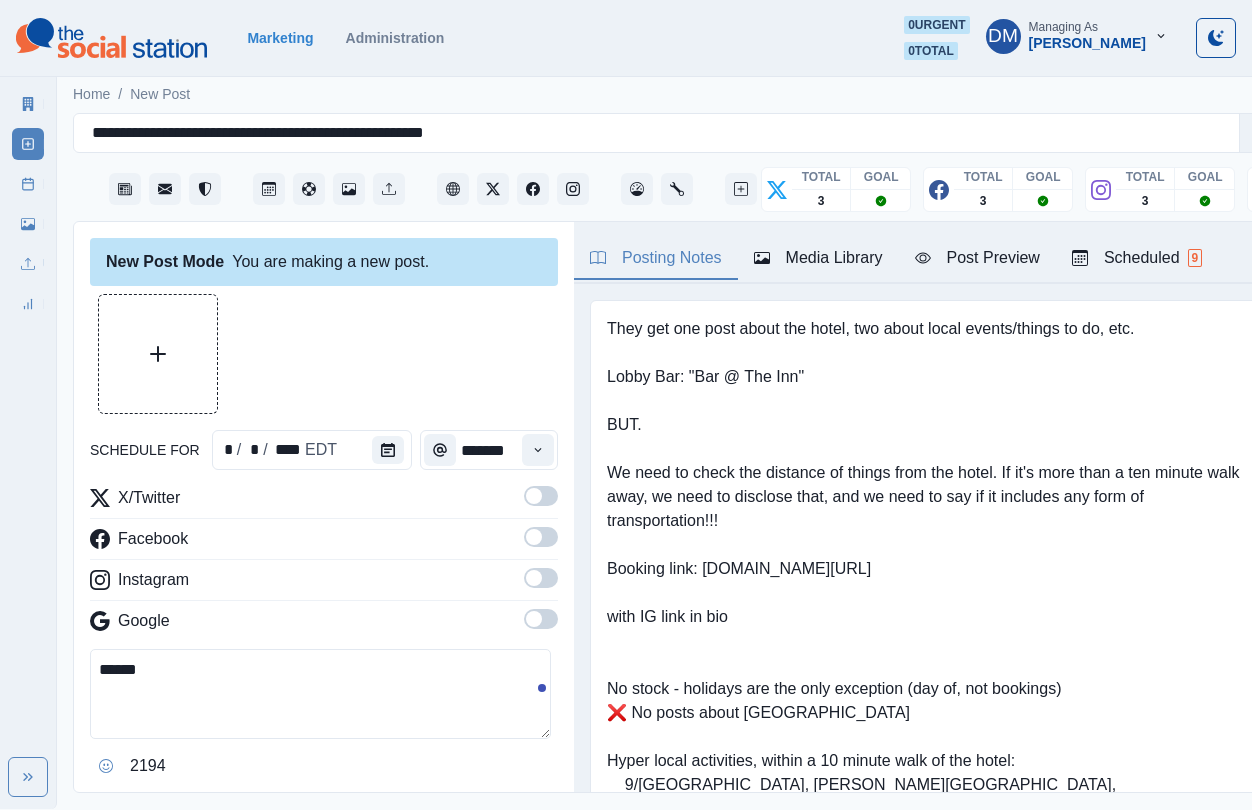 click on "******" at bounding box center [320, 694] 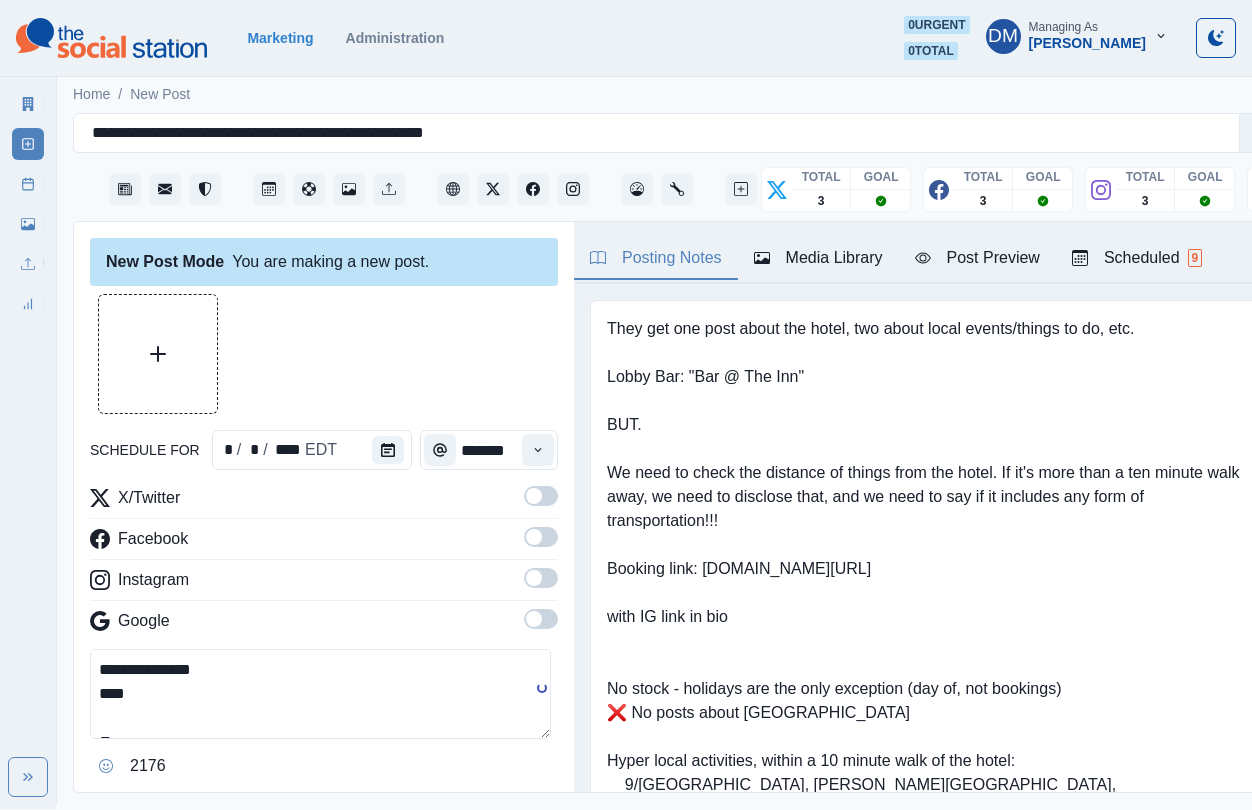 paste on "**********" 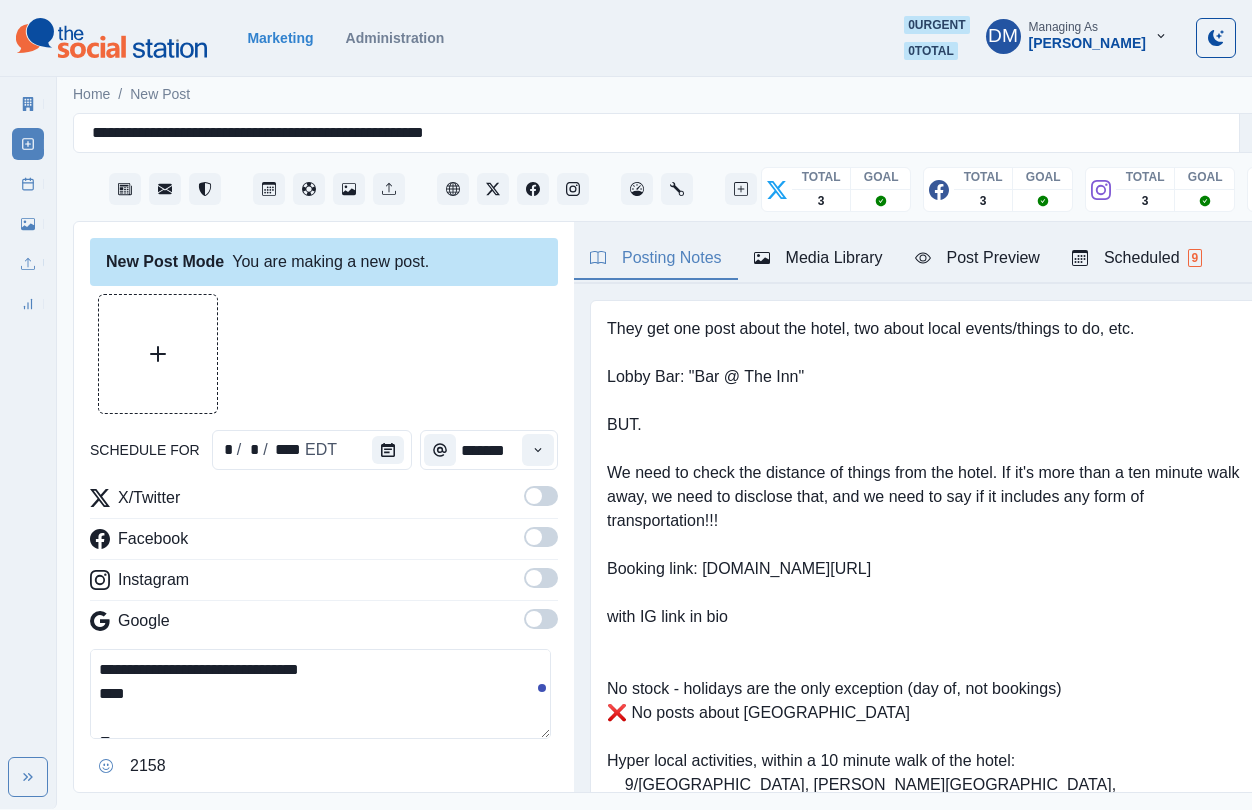 click on "**********" at bounding box center (320, 694) 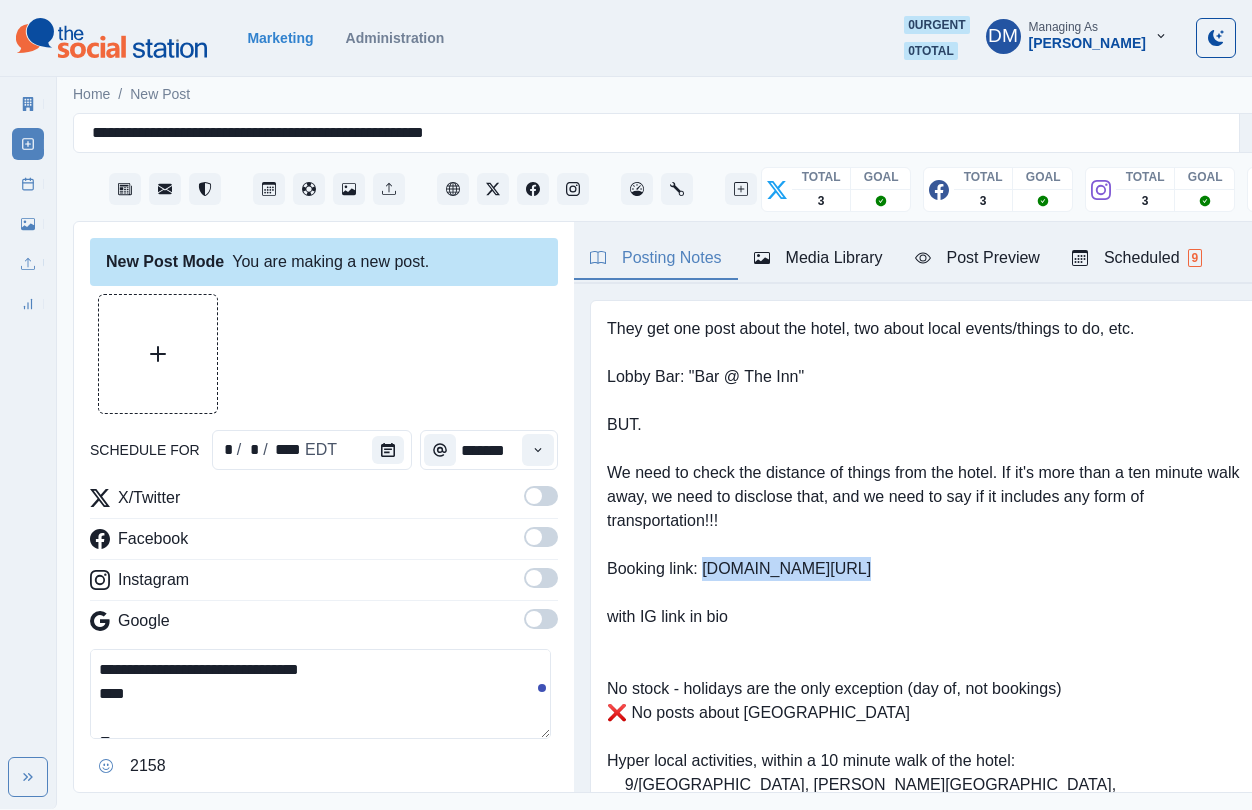 drag, startPoint x: 668, startPoint y: 434, endPoint x: 849, endPoint y: 445, distance: 181.33394 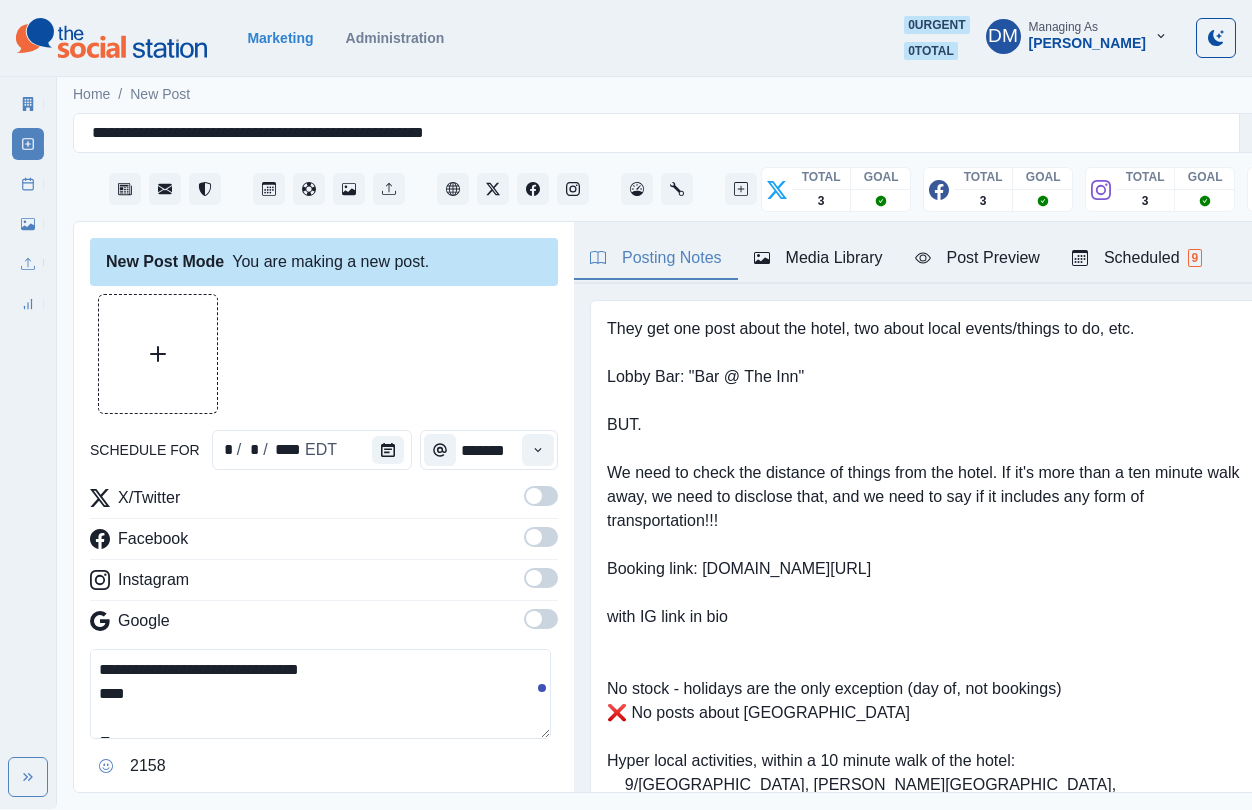 click on "**********" at bounding box center (320, 694) 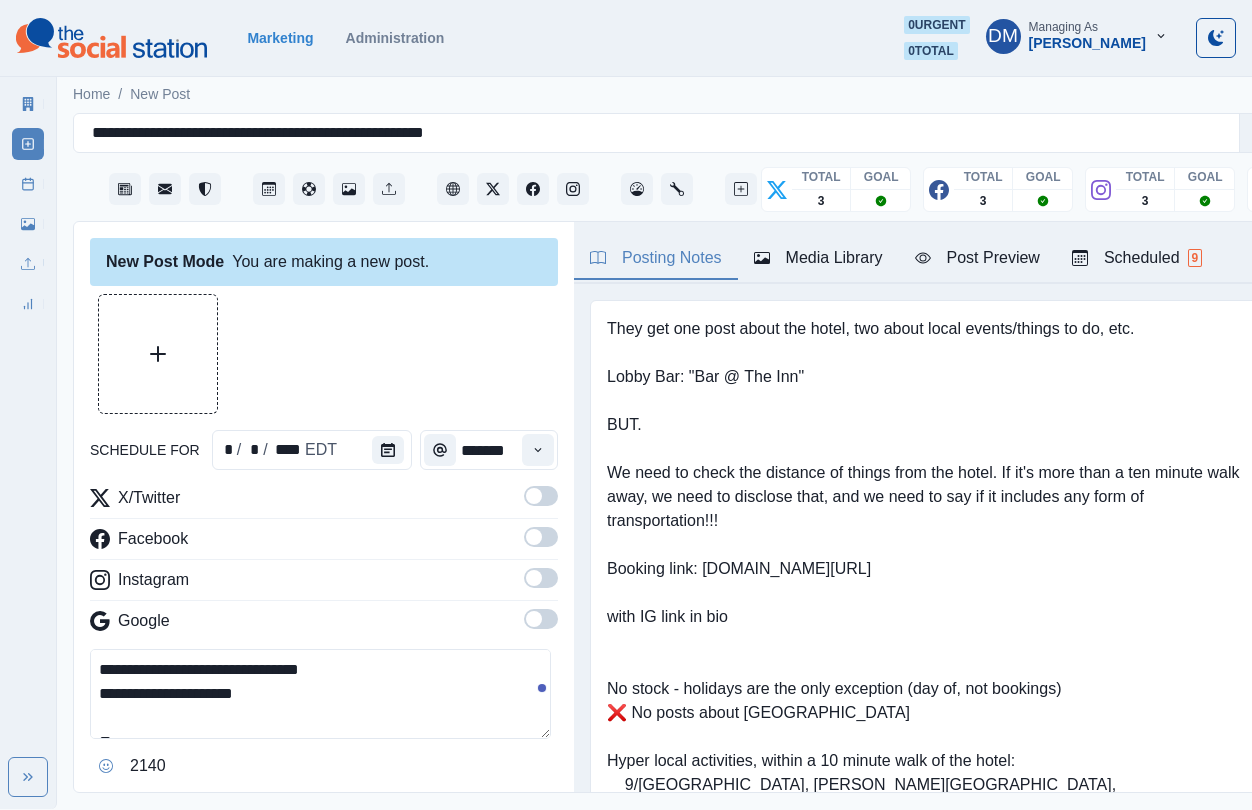 click on "**********" at bounding box center (320, 694) 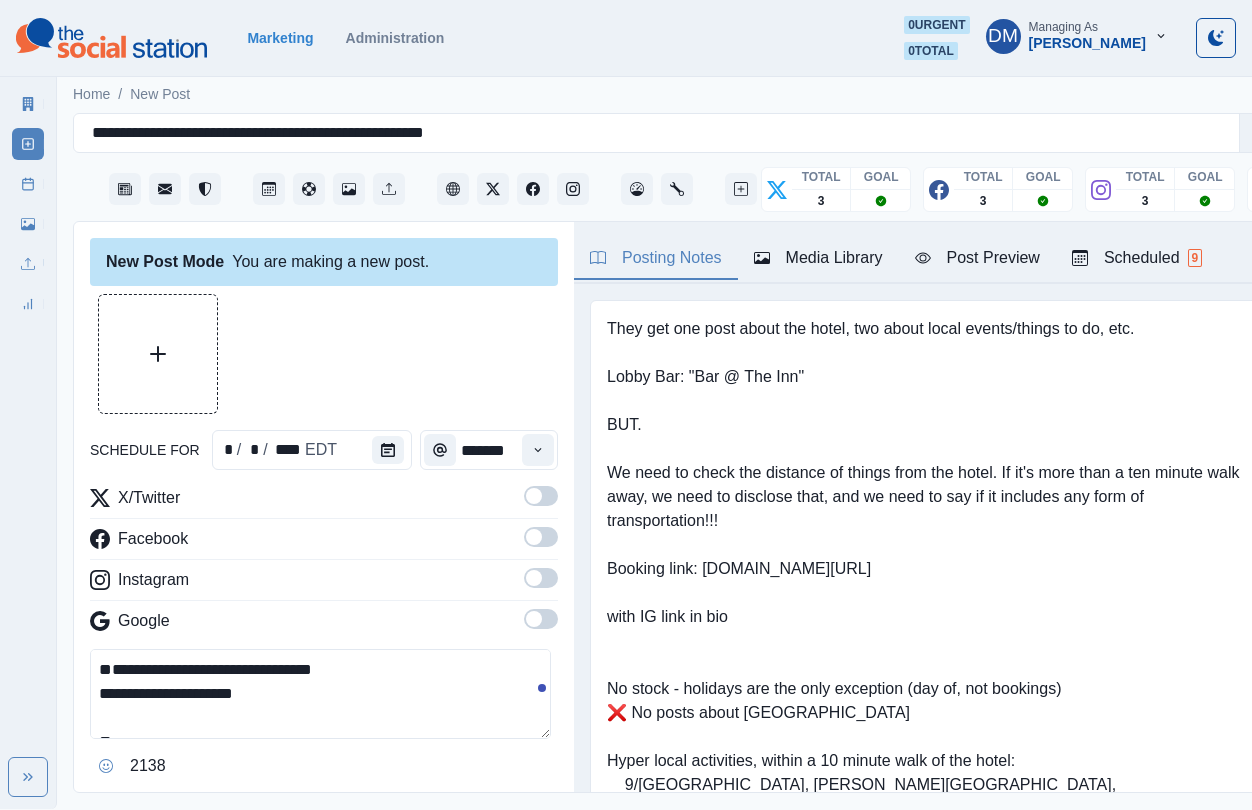 click on "**********" at bounding box center [320, 694] 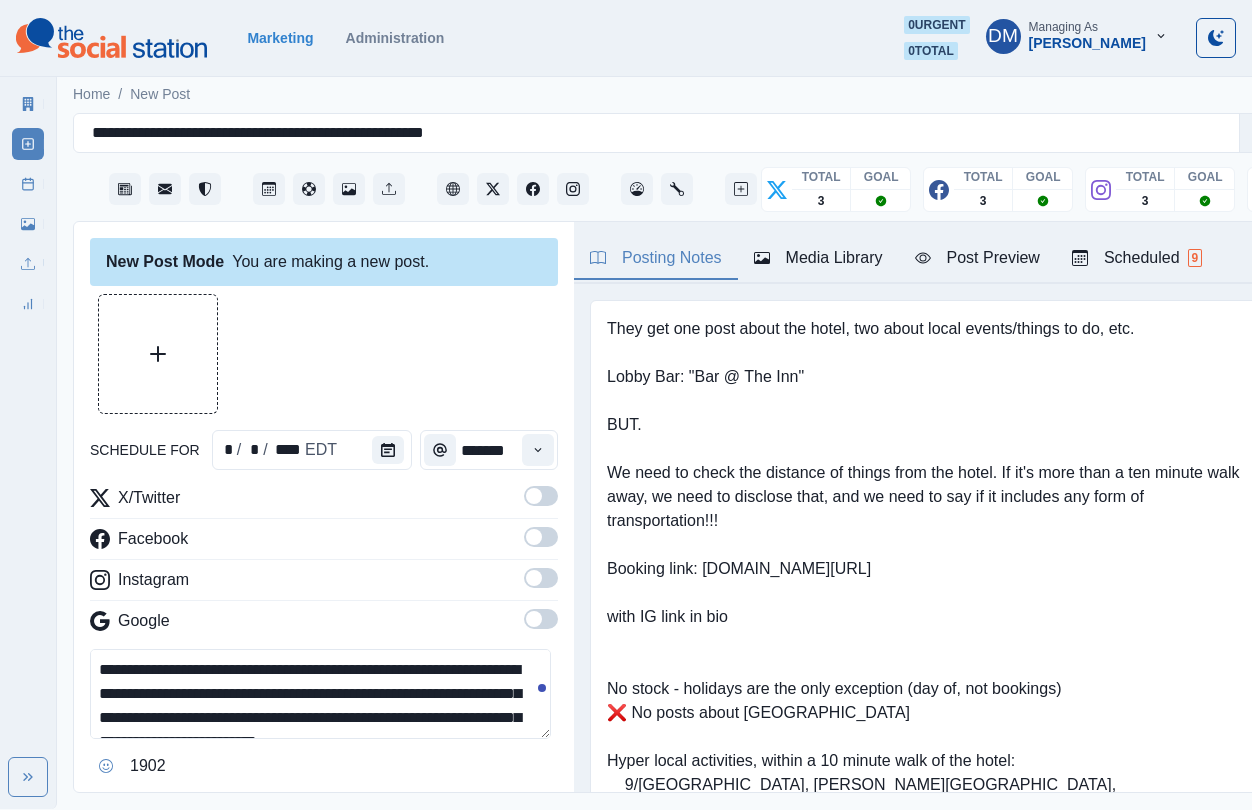 drag, startPoint x: 188, startPoint y: 597, endPoint x: 217, endPoint y: 590, distance: 29.832869 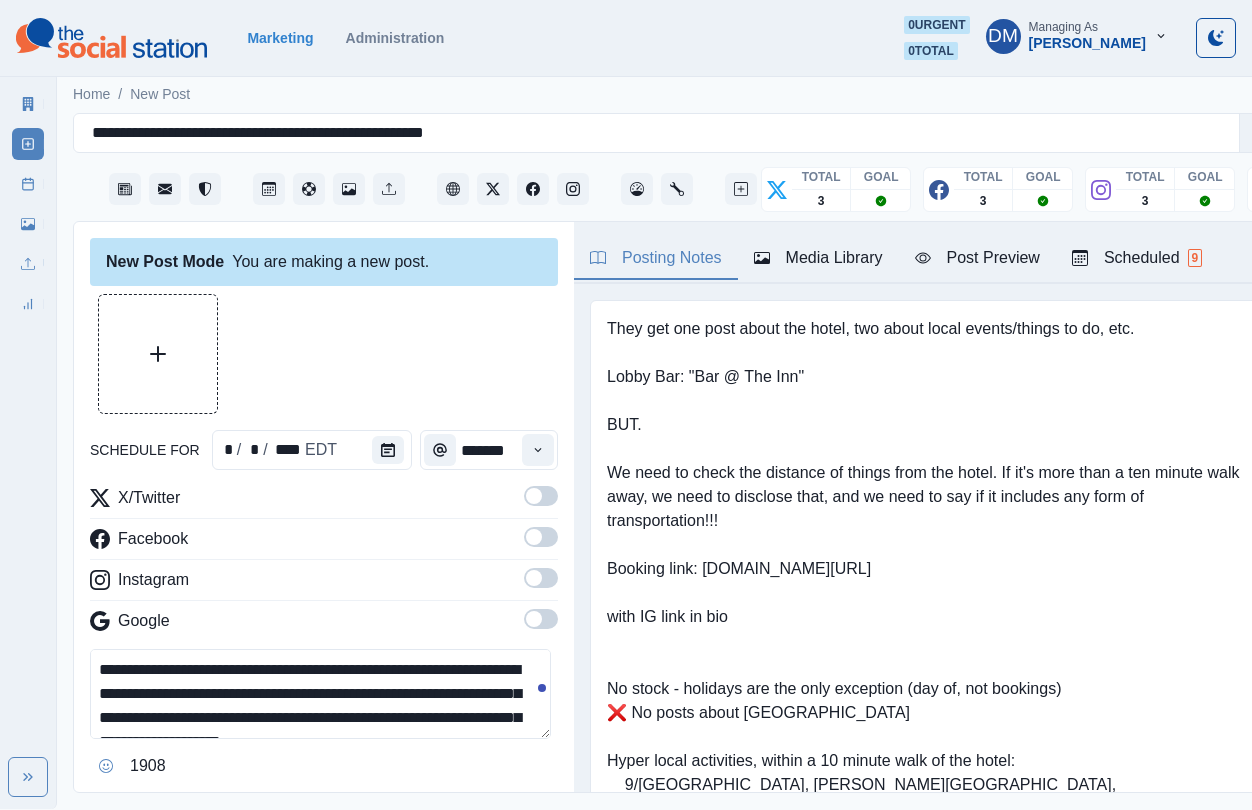 click on "**********" at bounding box center (320, 694) 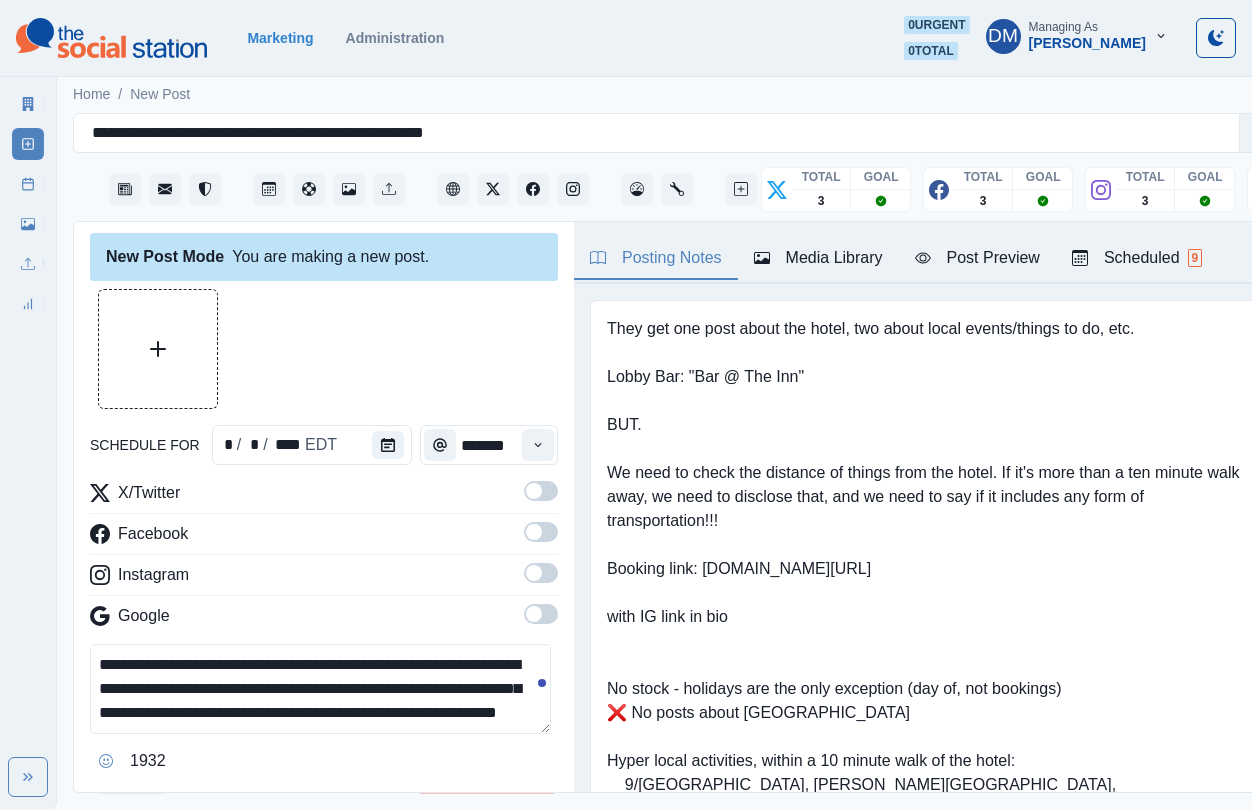scroll, scrollTop: 8, scrollLeft: 0, axis: vertical 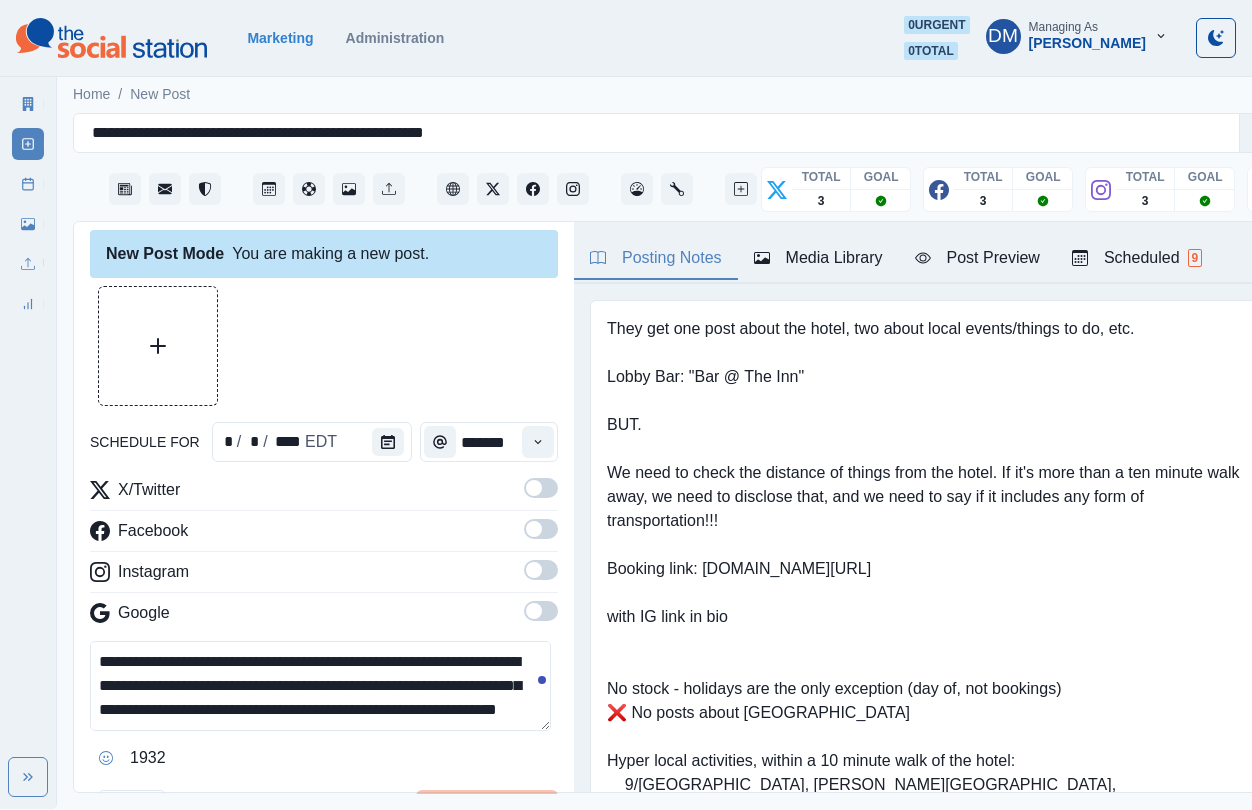 click on "**********" at bounding box center [320, 686] 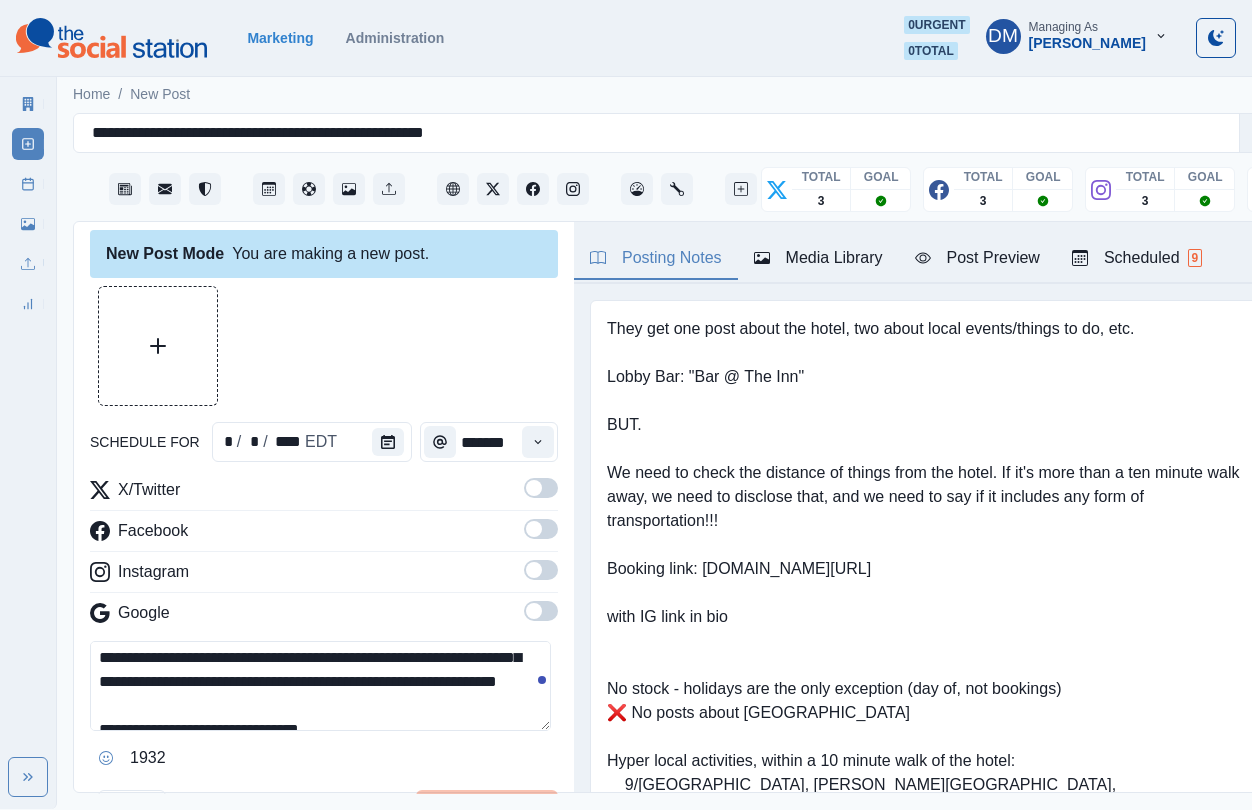 scroll, scrollTop: 69, scrollLeft: 0, axis: vertical 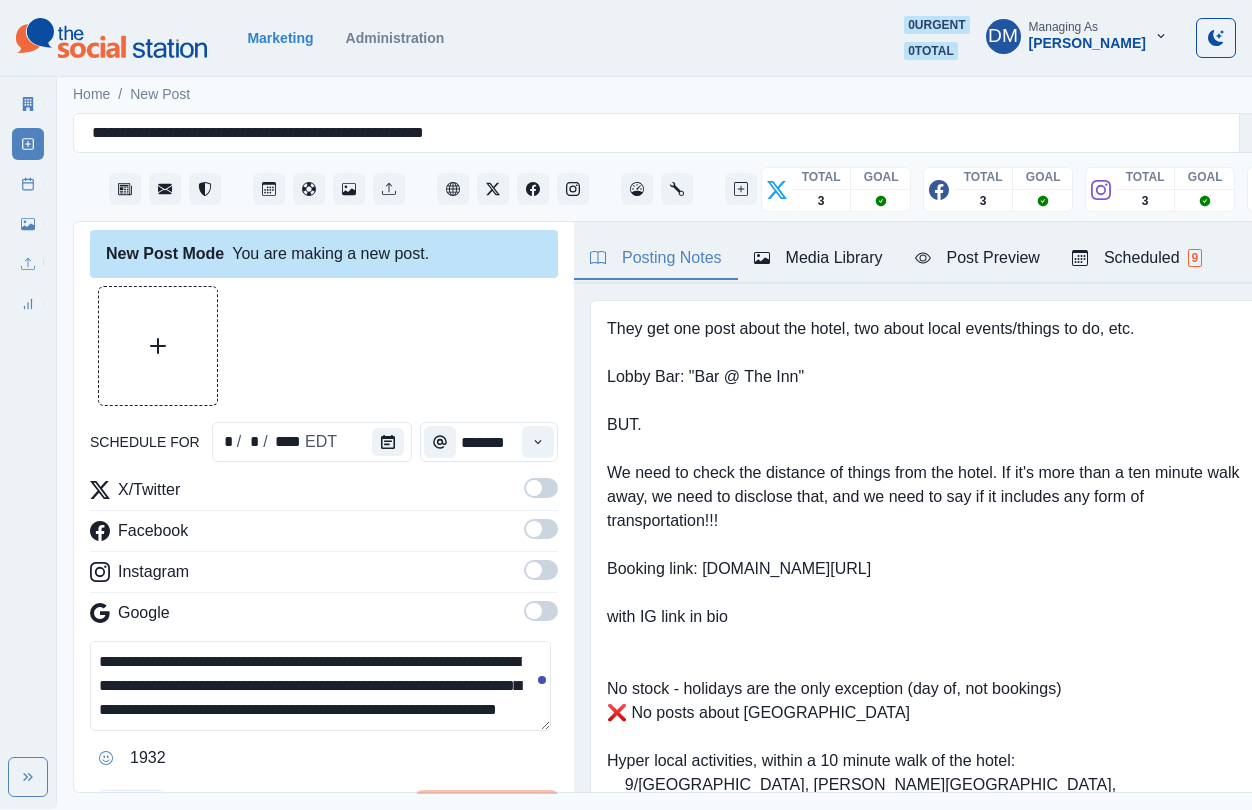 drag, startPoint x: 397, startPoint y: 560, endPoint x: 164, endPoint y: 578, distance: 233.69424 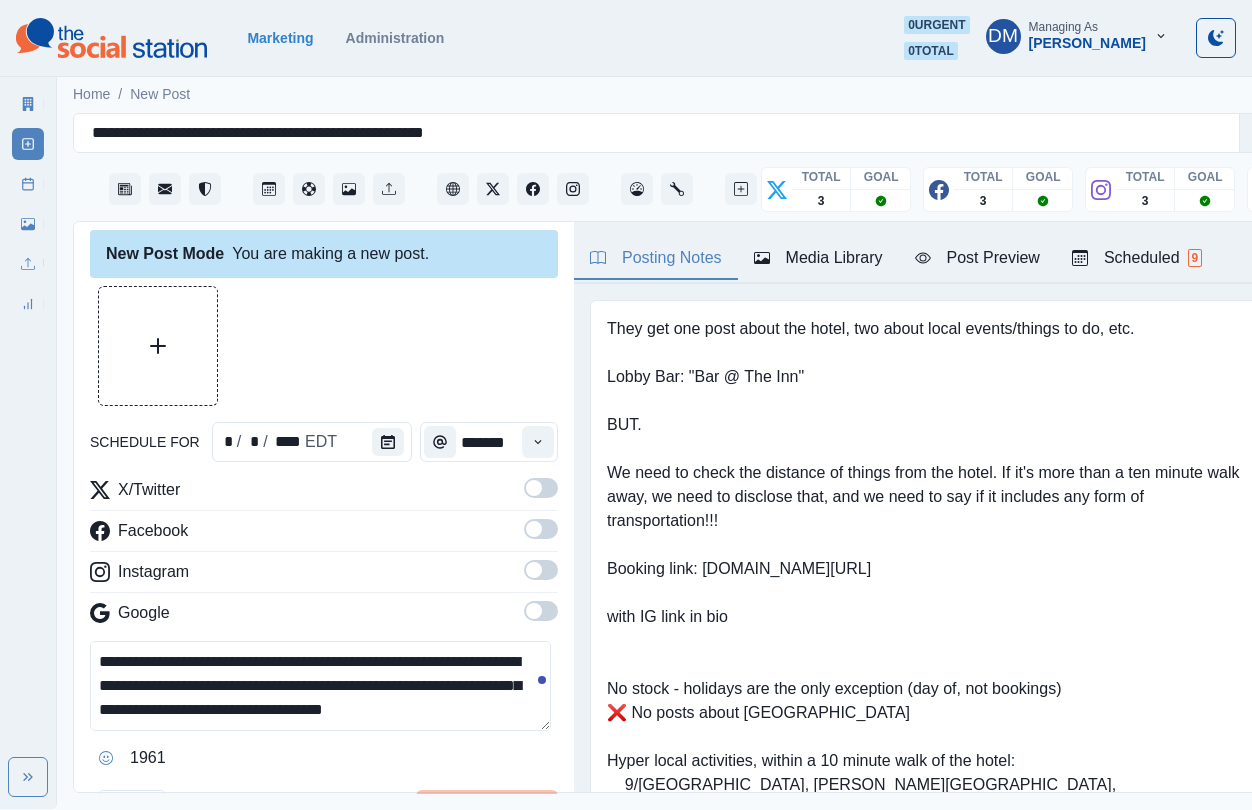 drag, startPoint x: 311, startPoint y: 603, endPoint x: 64, endPoint y: 556, distance: 251.4319 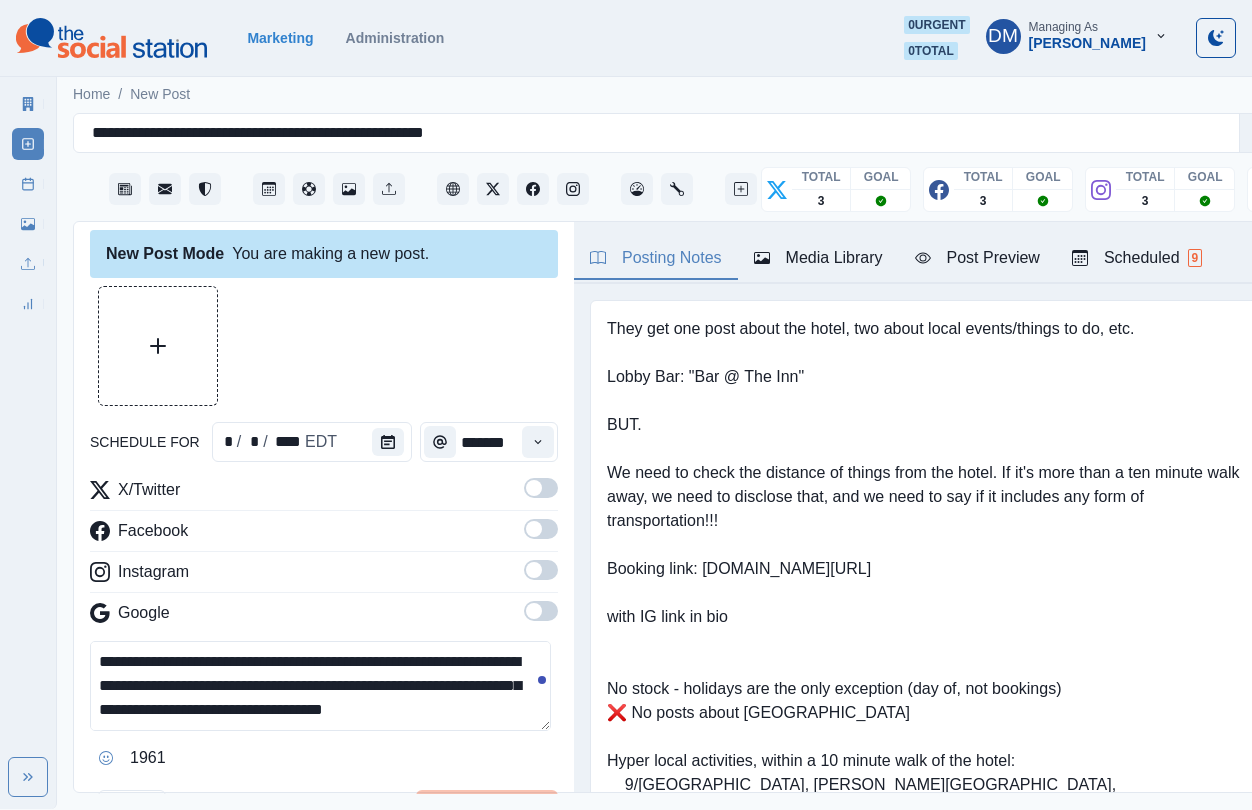 click on "**********" at bounding box center [320, 686] 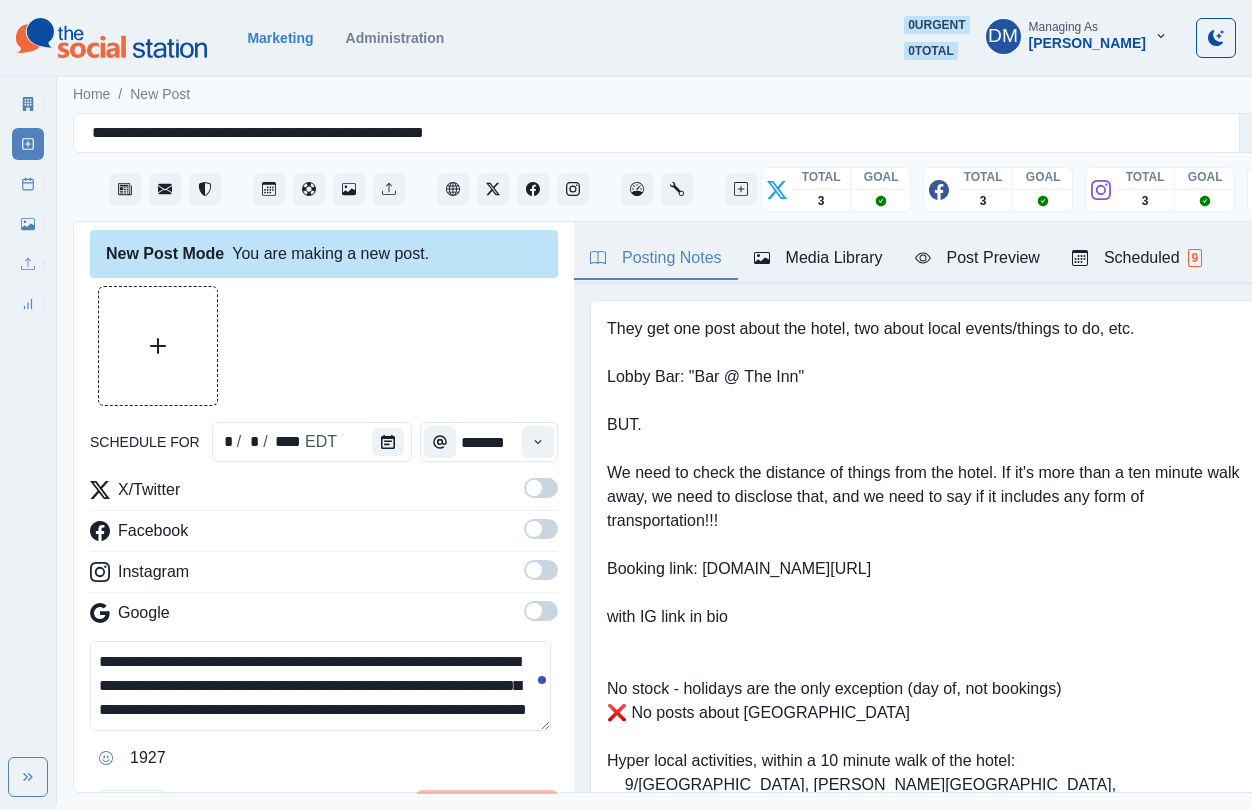 click on "Post Preview" at bounding box center [977, 258] 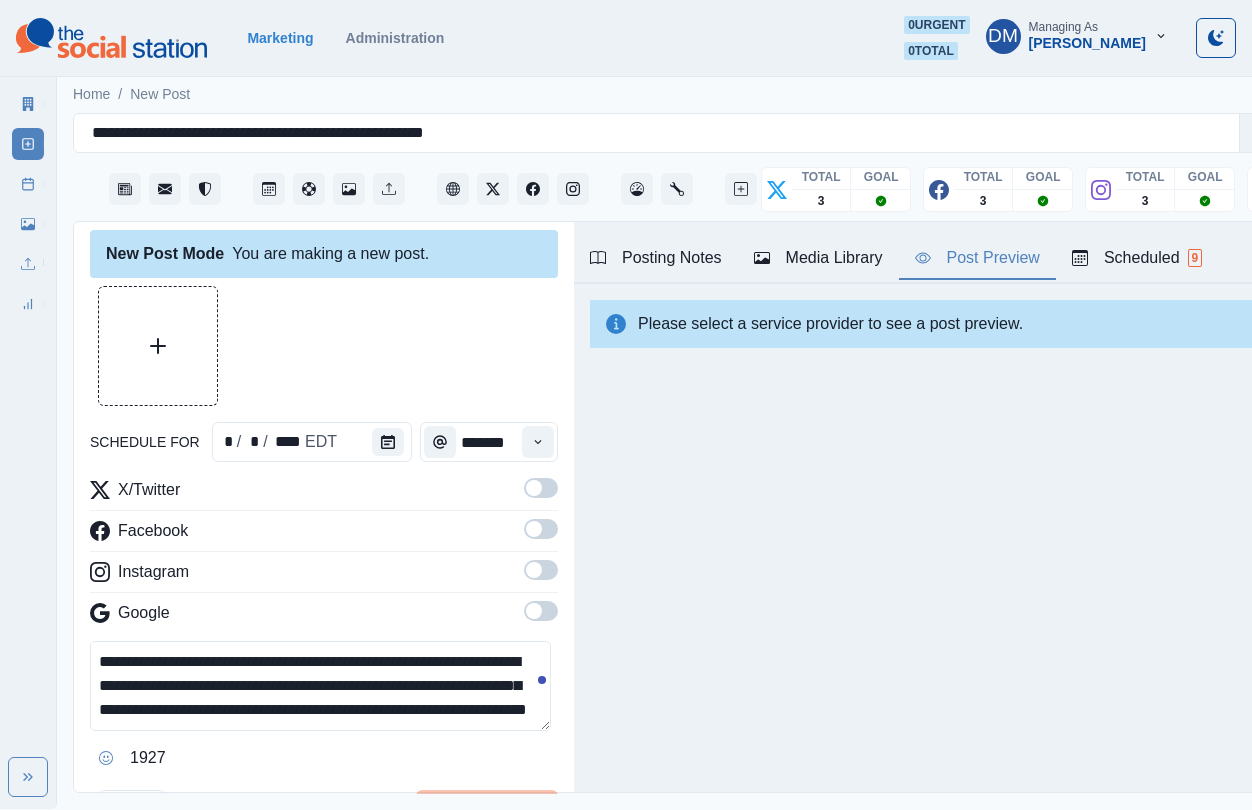 click at bounding box center (534, 488) 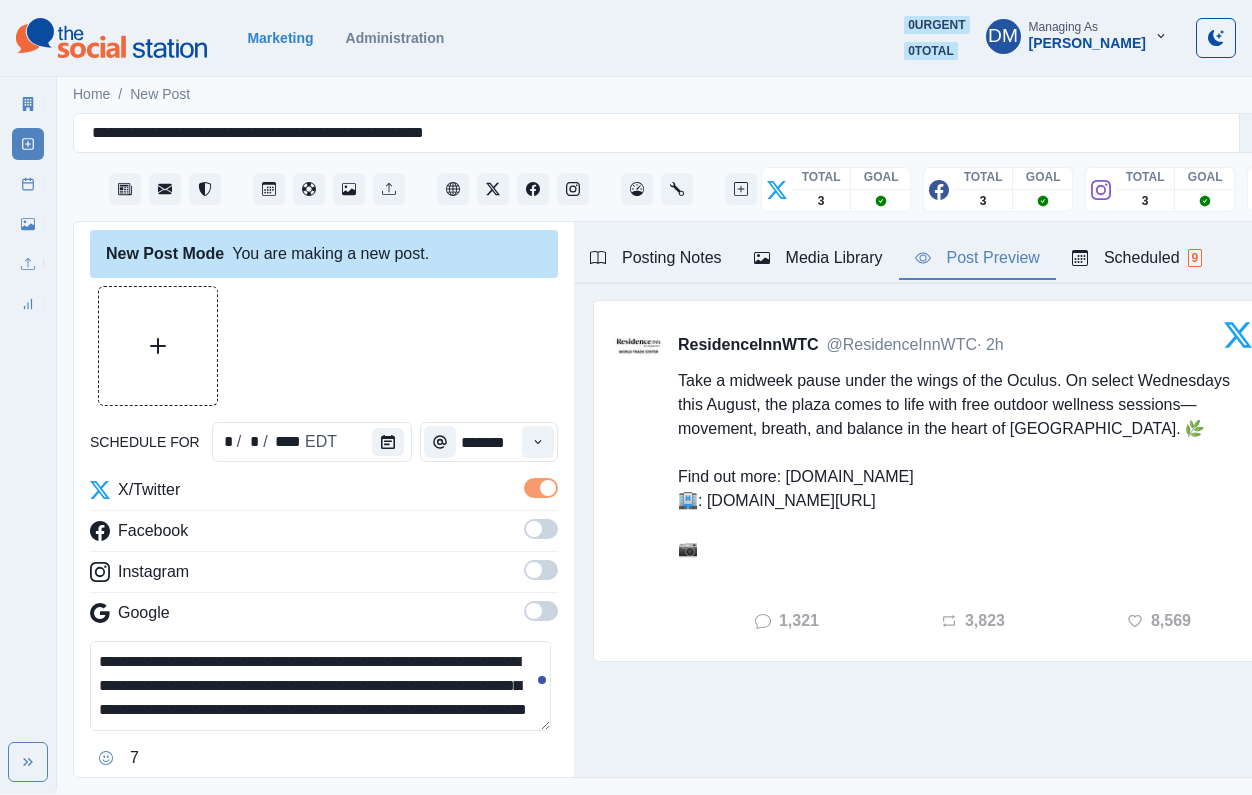 scroll, scrollTop: 68, scrollLeft: 0, axis: vertical 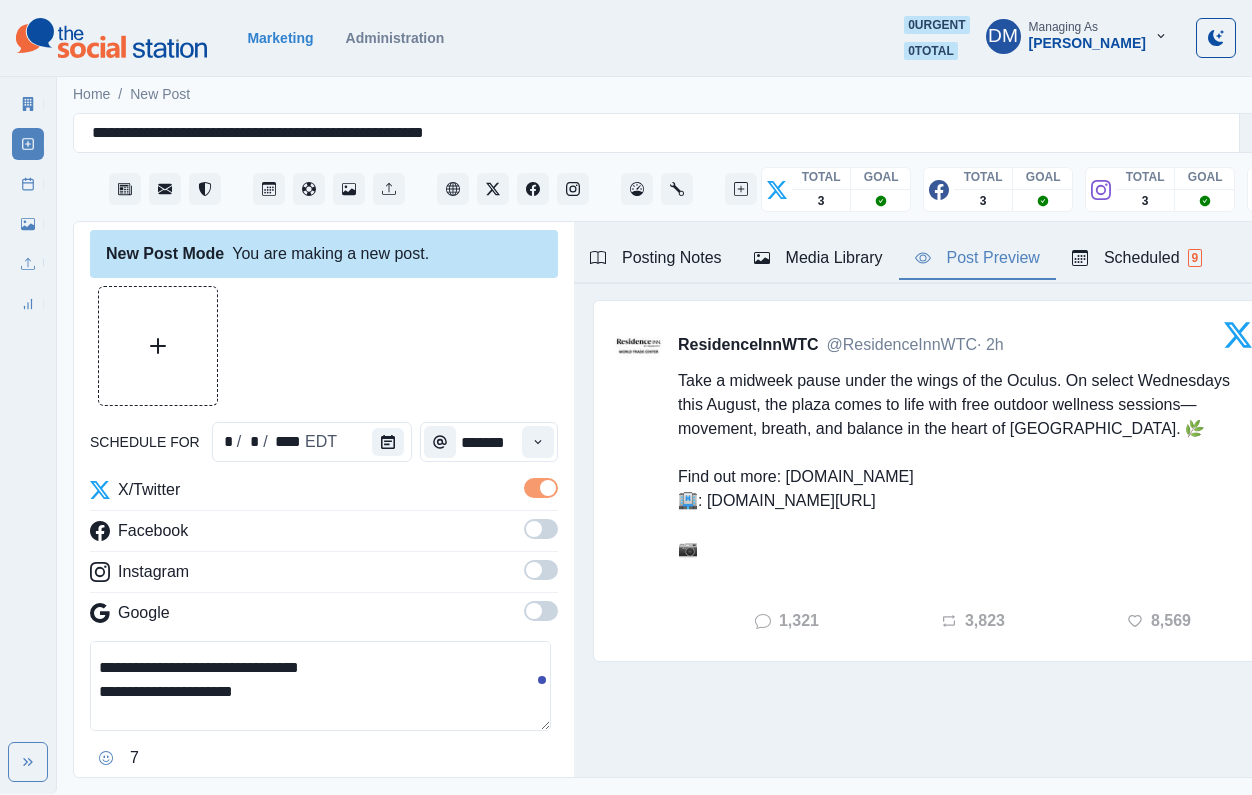drag, startPoint x: 240, startPoint y: 580, endPoint x: 56, endPoint y: 580, distance: 184 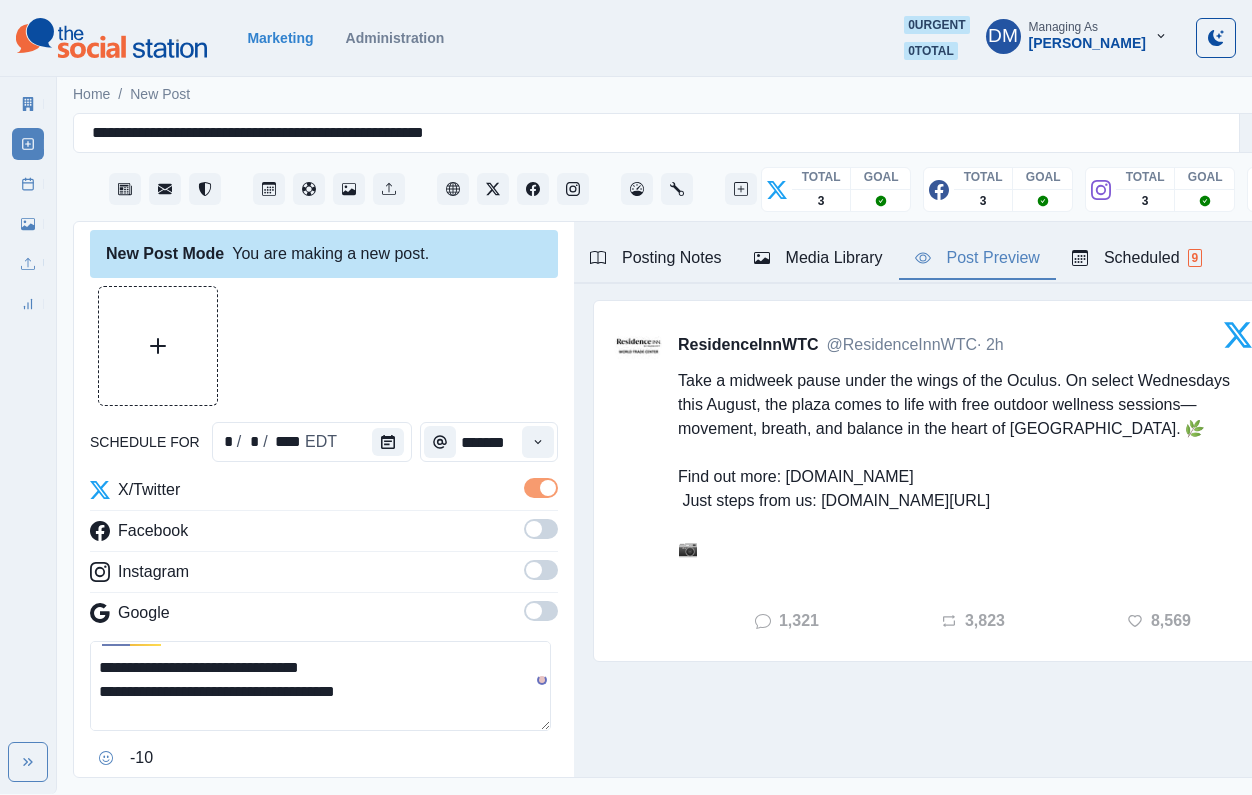 click on "**********" at bounding box center (320, 686) 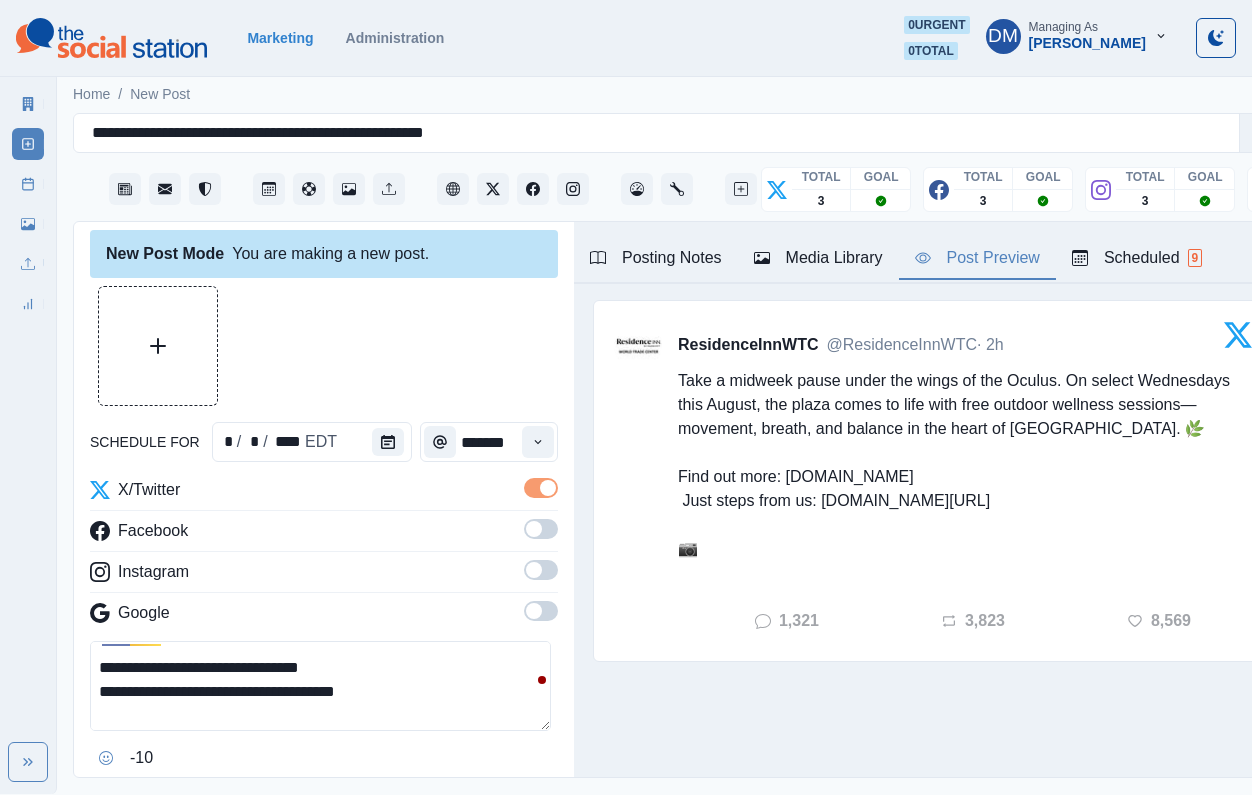 type on "**********" 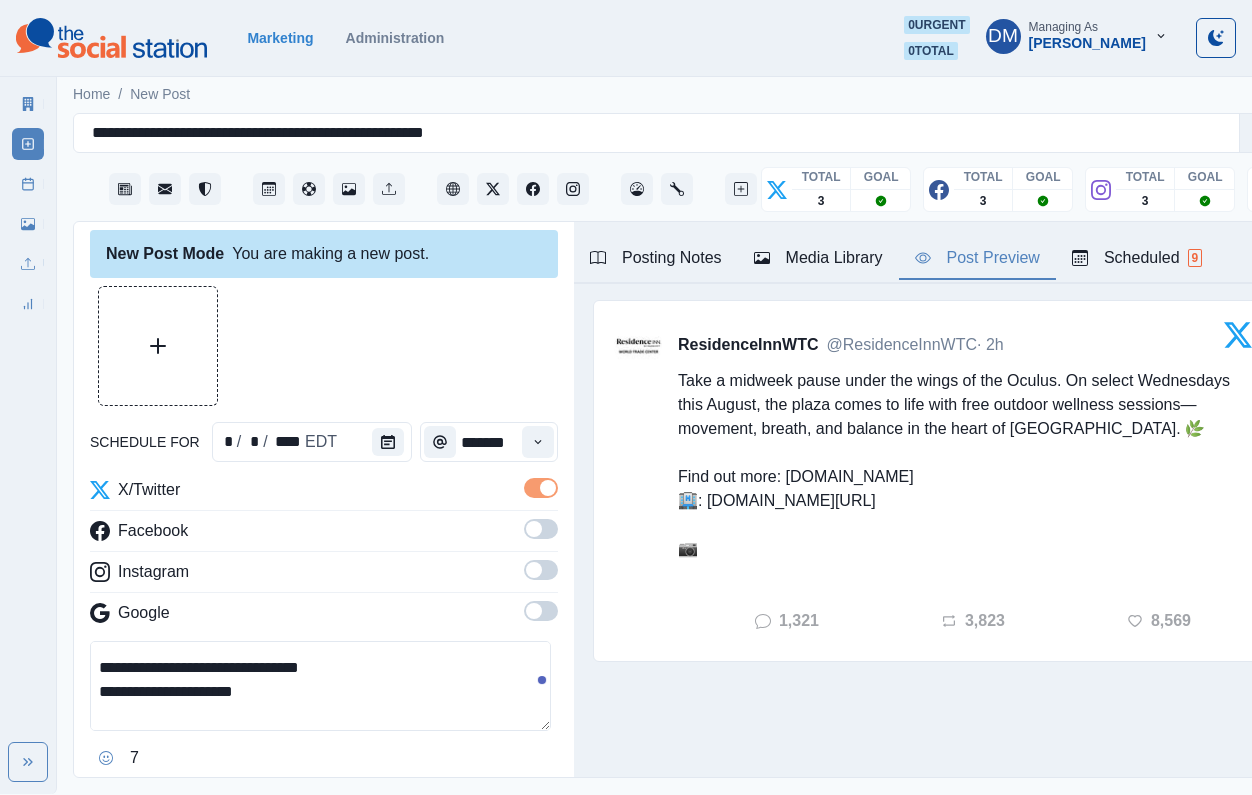click on "**********" at bounding box center (320, 686) 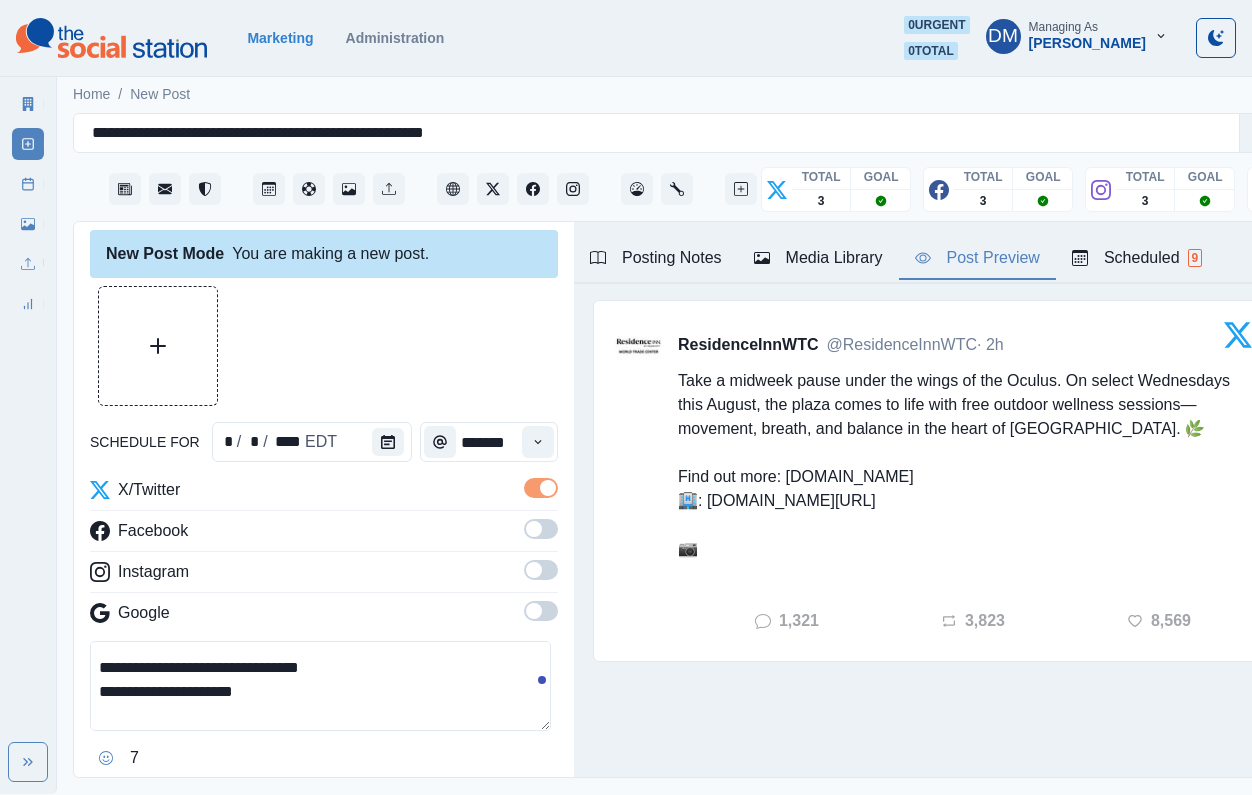 click on "**********" at bounding box center (320, 686) 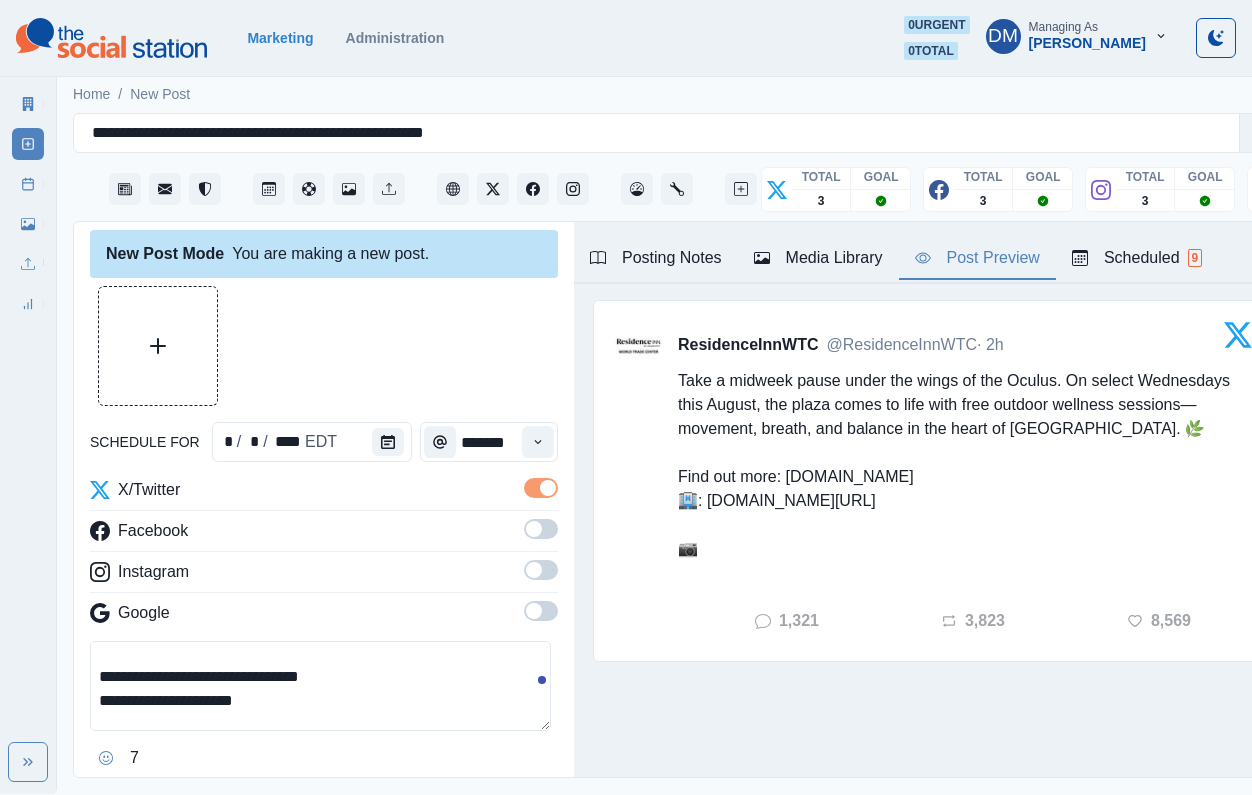 scroll, scrollTop: 72, scrollLeft: 0, axis: vertical 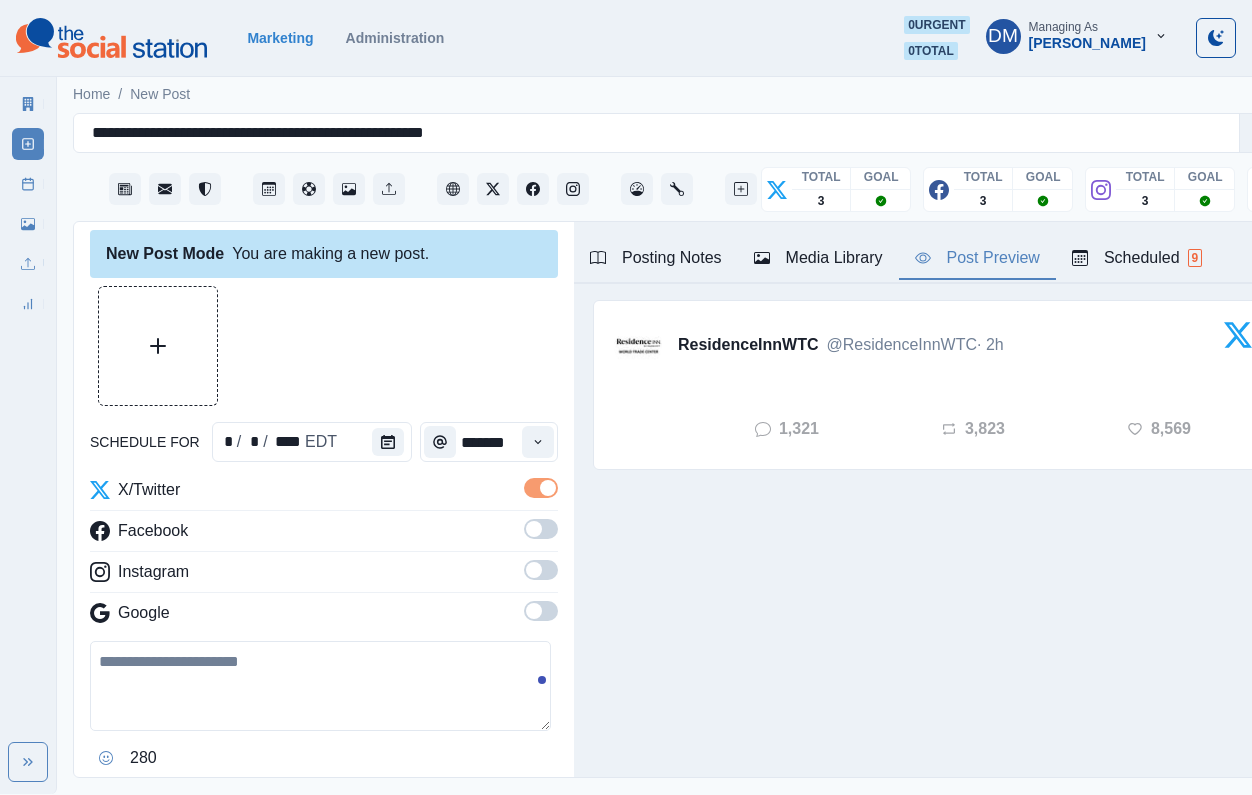 type 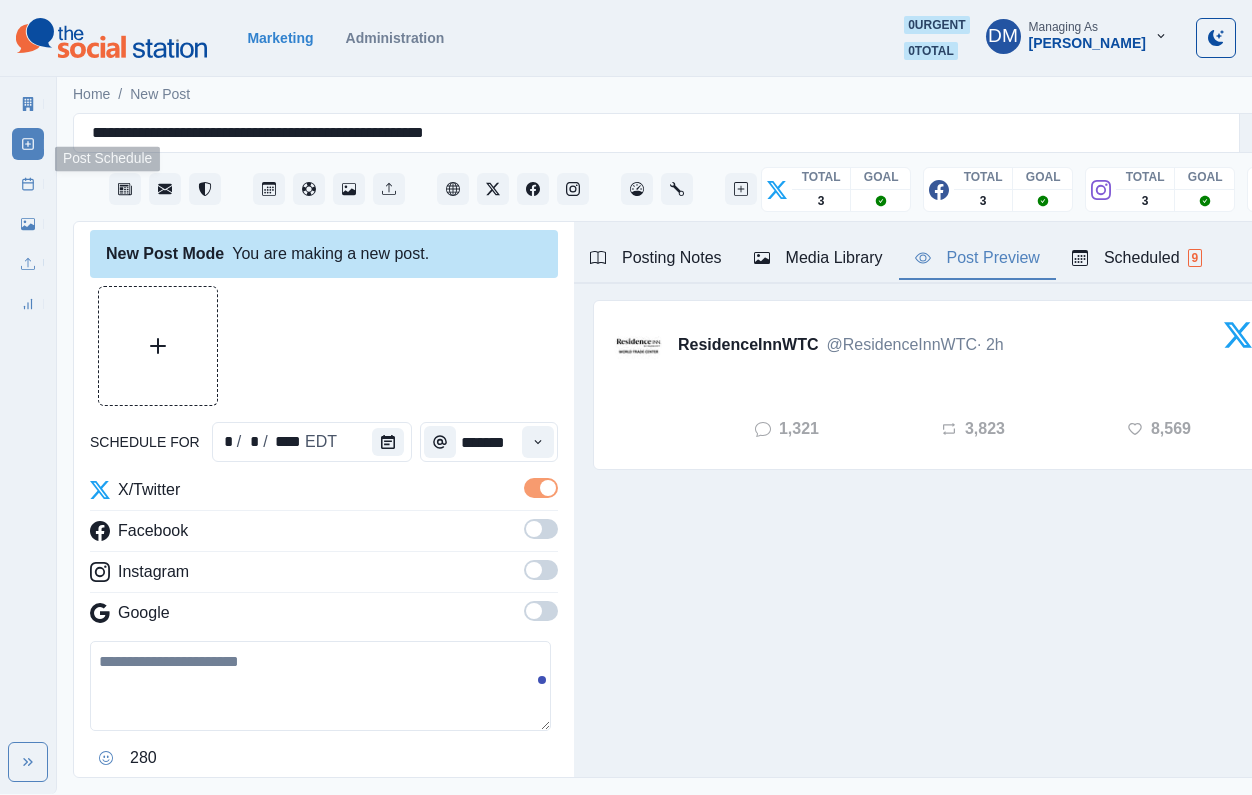 click on "Post Schedule" at bounding box center [28, 184] 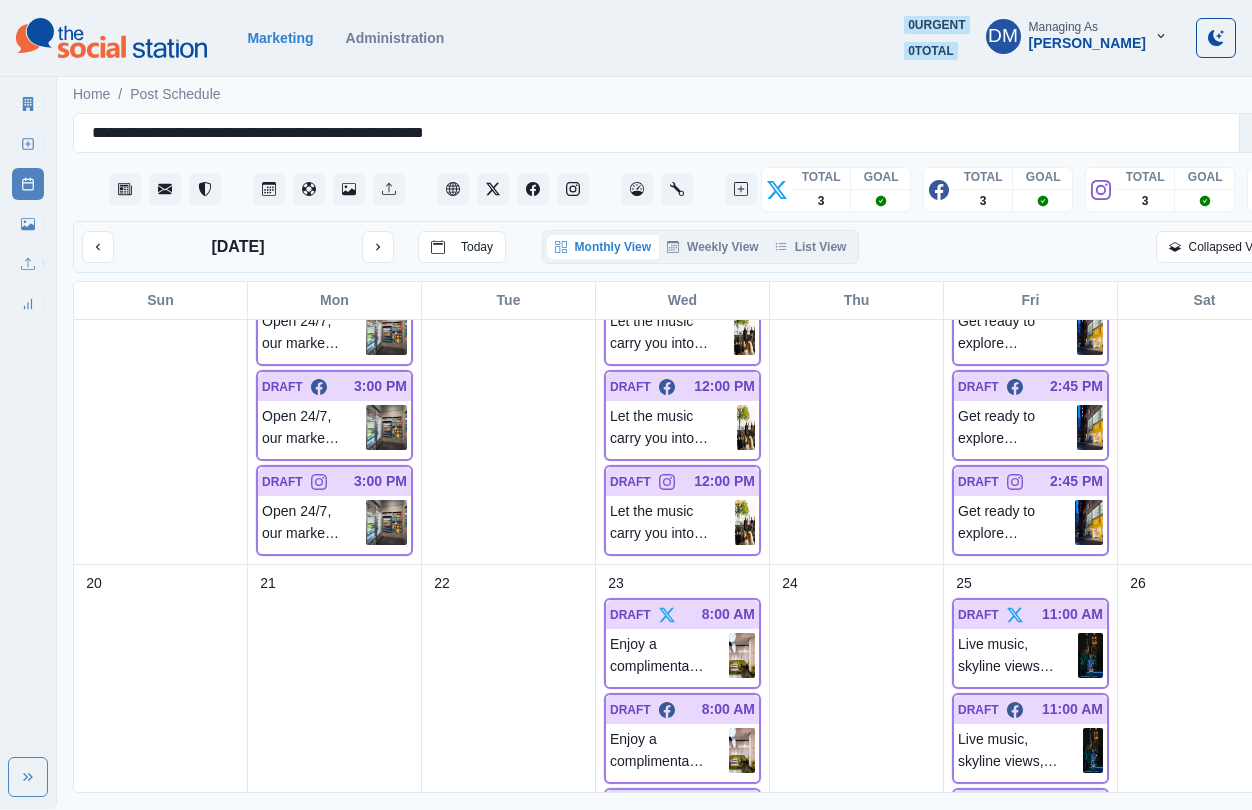 scroll, scrollTop: 961, scrollLeft: 0, axis: vertical 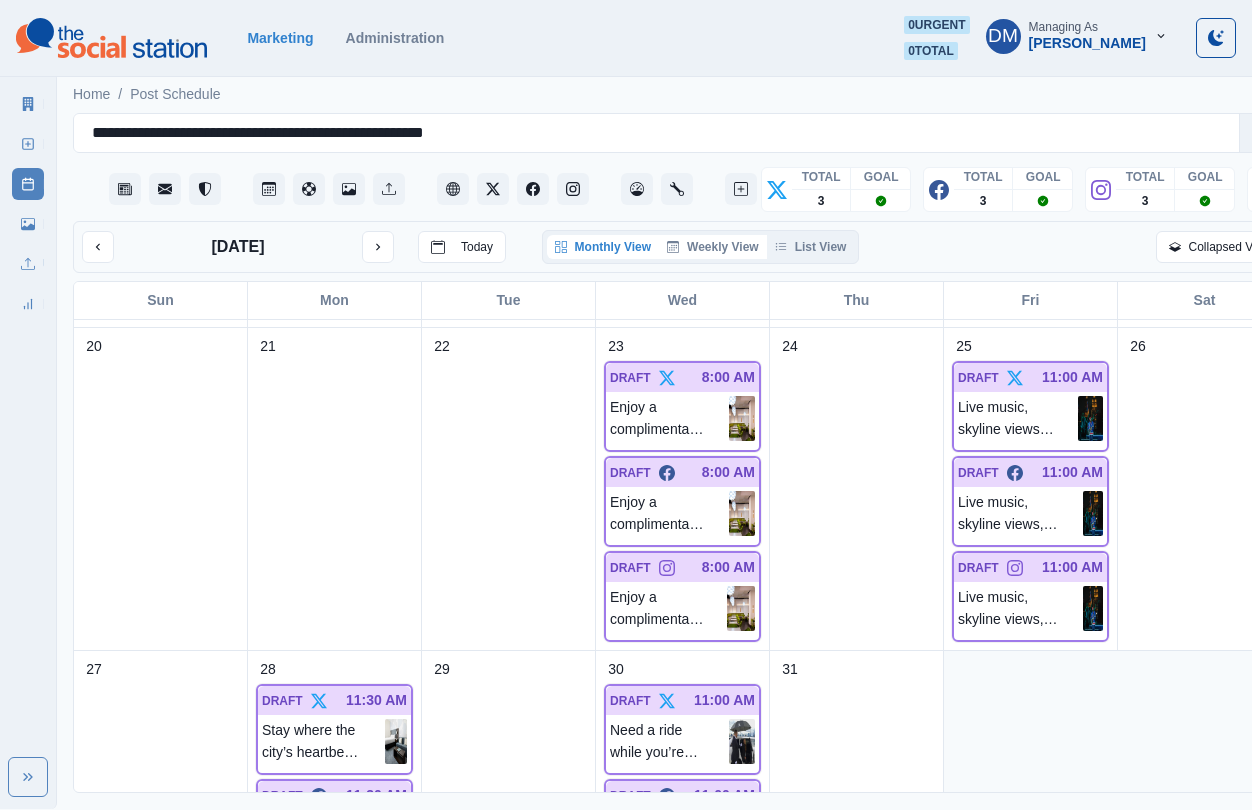 click on "Weekly View" at bounding box center (713, 247) 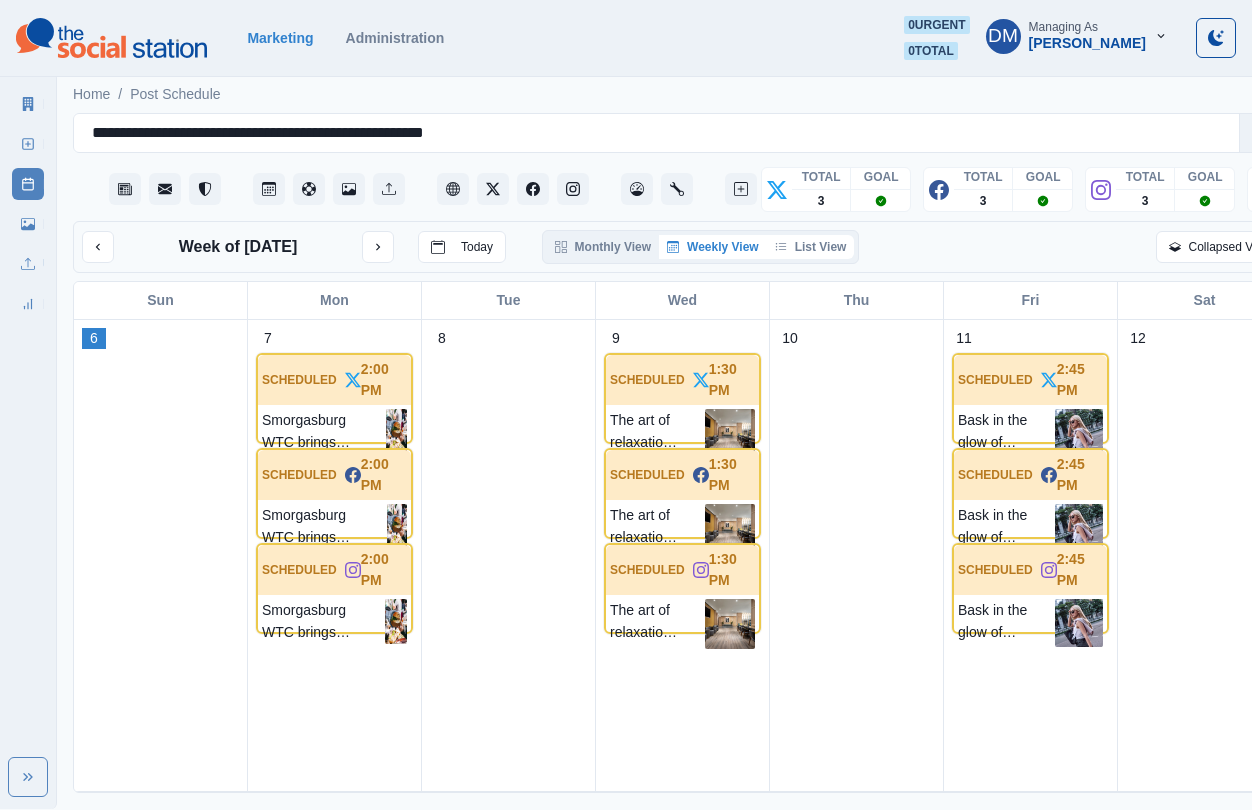click on "List View" at bounding box center (811, 247) 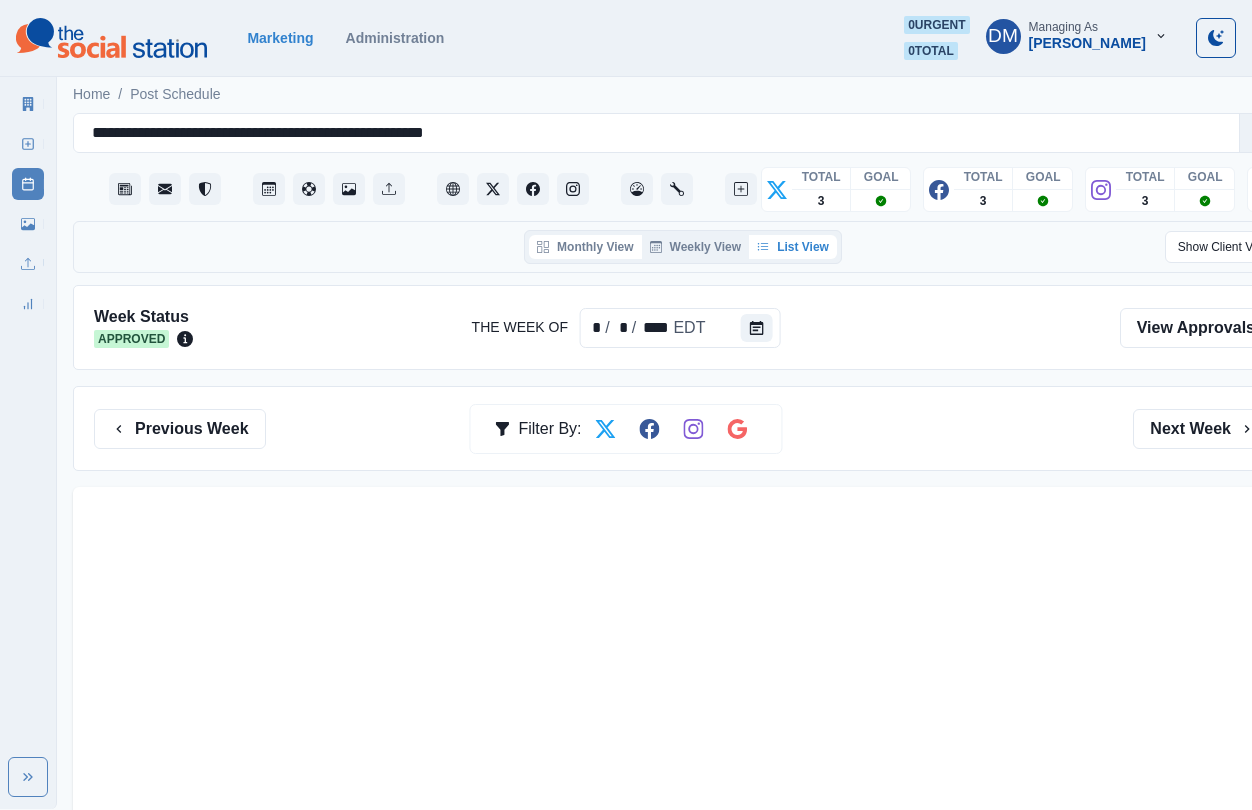 click on "Monthly View" at bounding box center [585, 247] 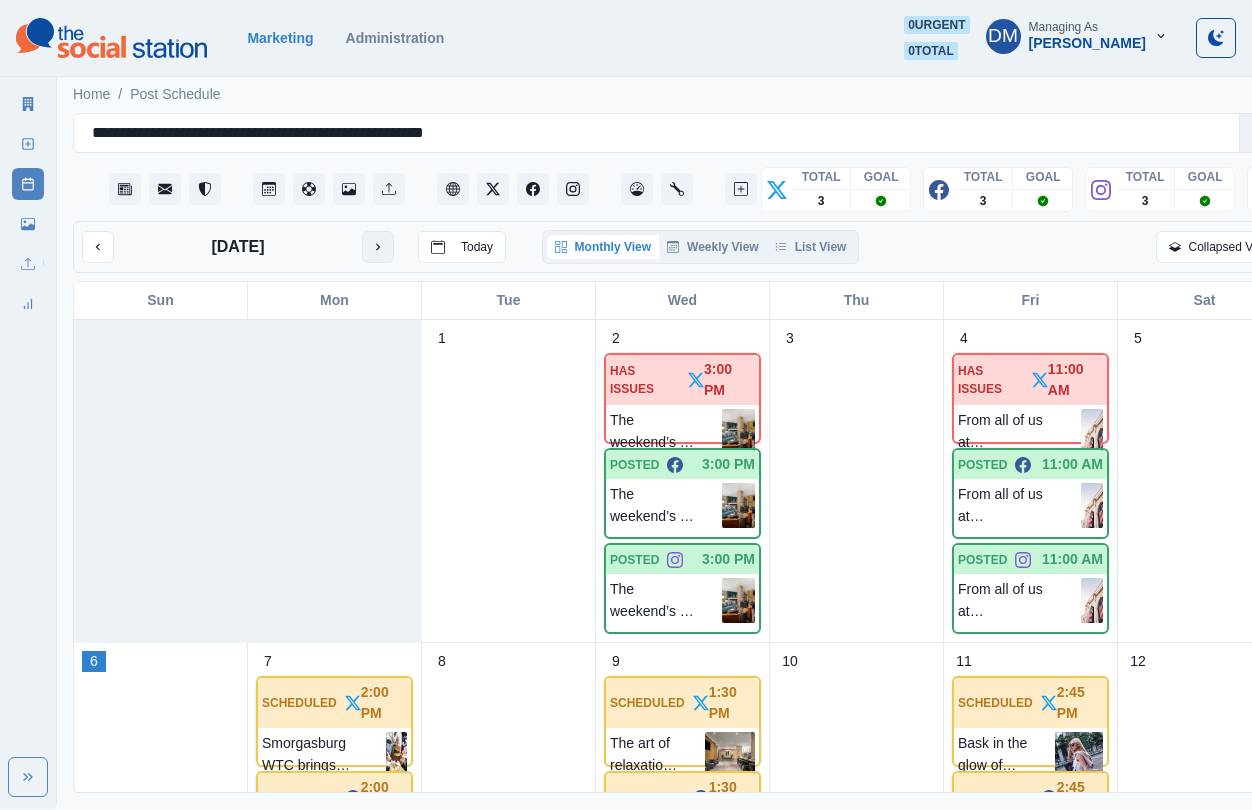 click 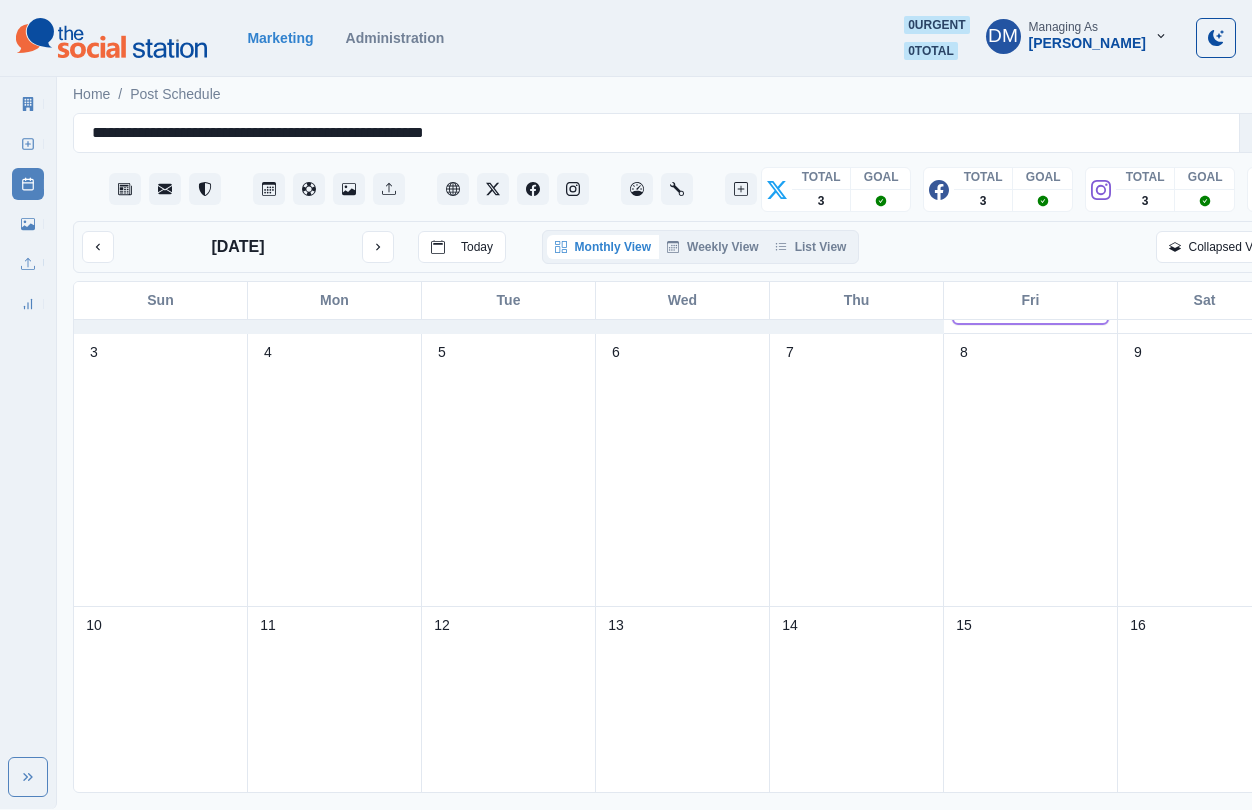 scroll, scrollTop: 309, scrollLeft: 0, axis: vertical 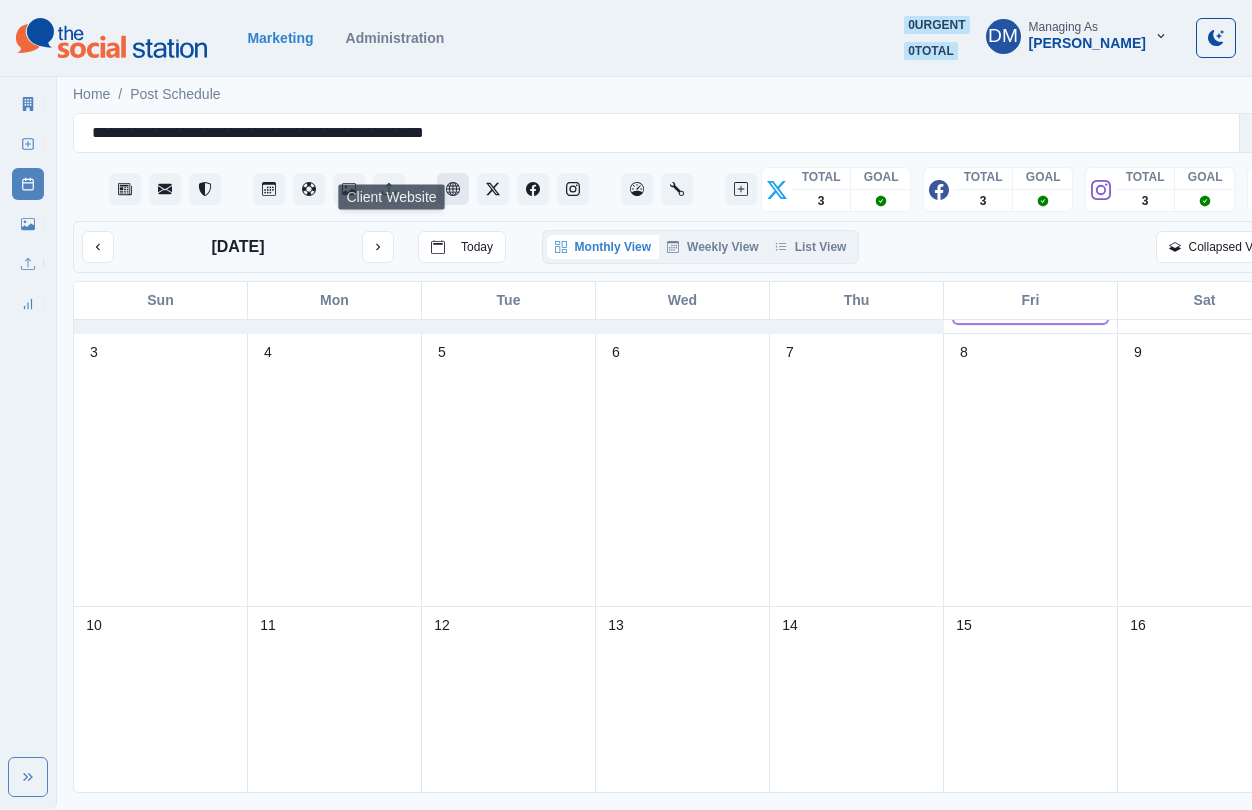 click at bounding box center [453, 189] 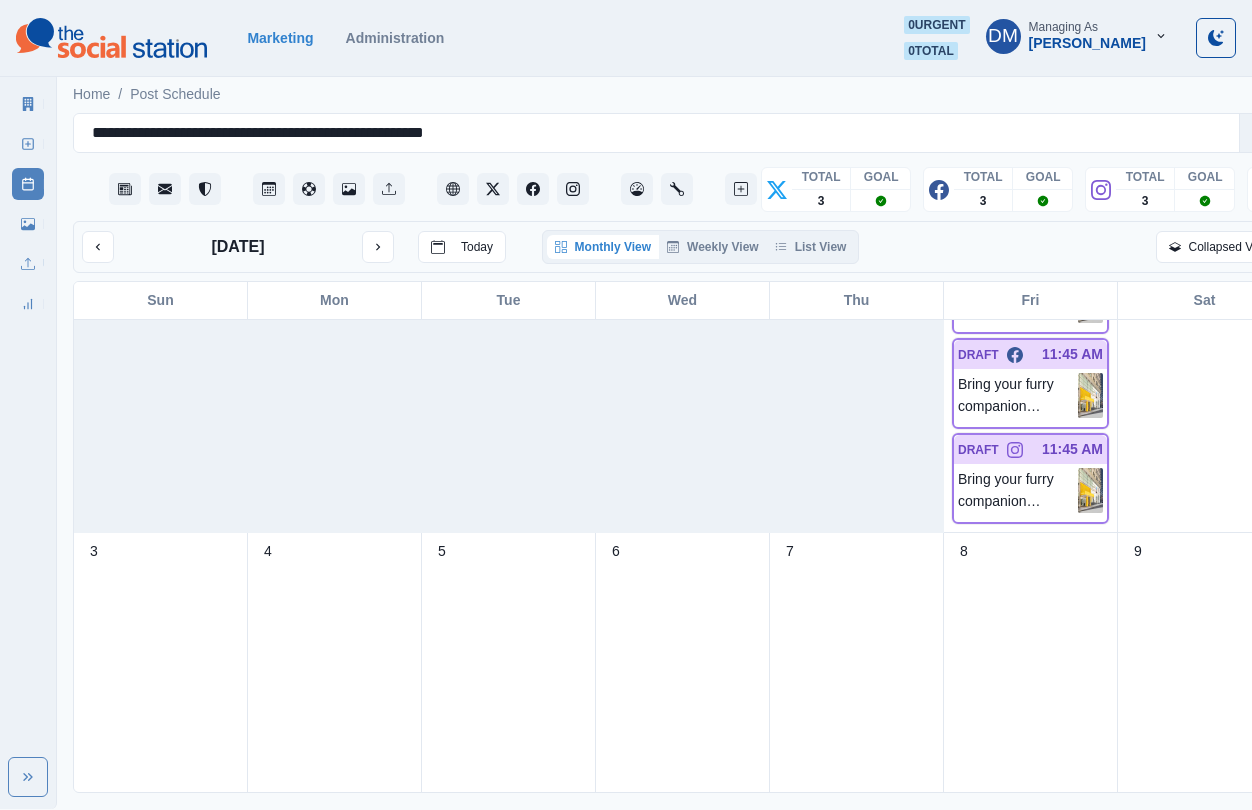 scroll, scrollTop: 98, scrollLeft: 0, axis: vertical 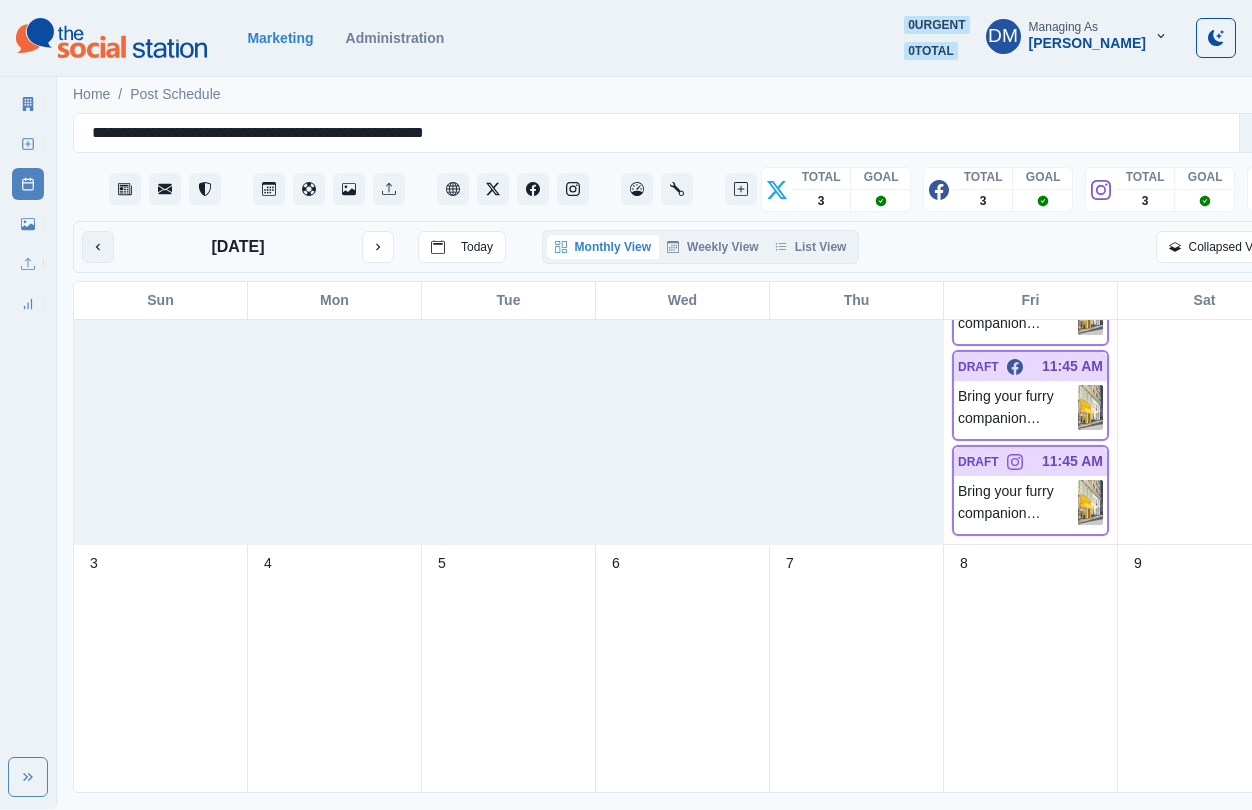 click 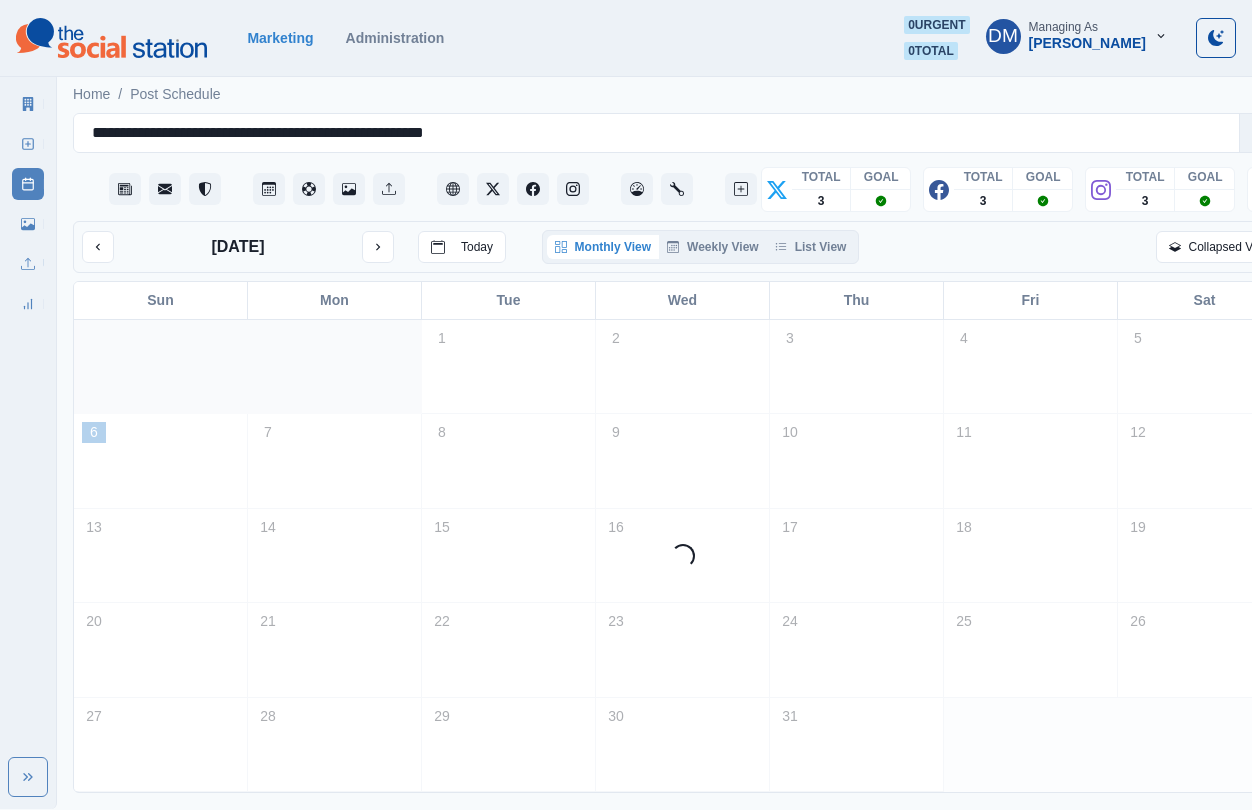 scroll, scrollTop: 0, scrollLeft: 0, axis: both 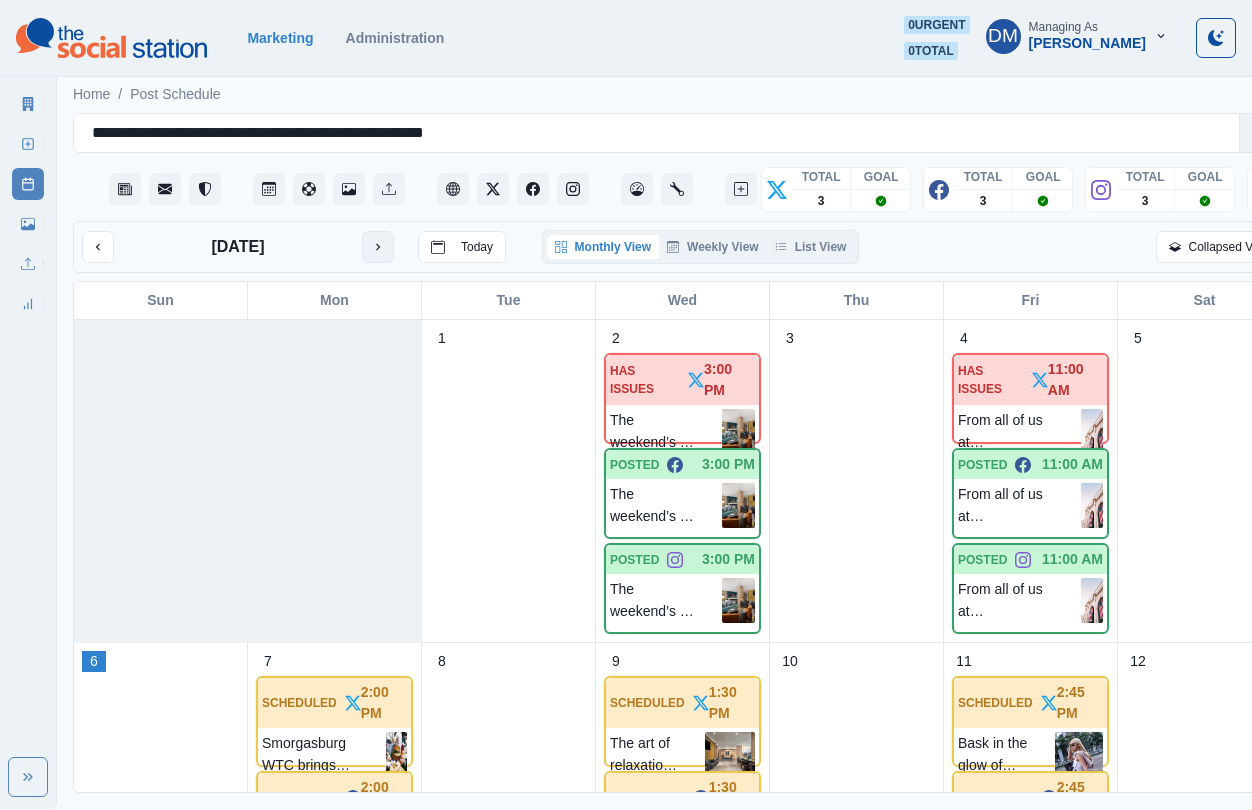 click at bounding box center (378, 247) 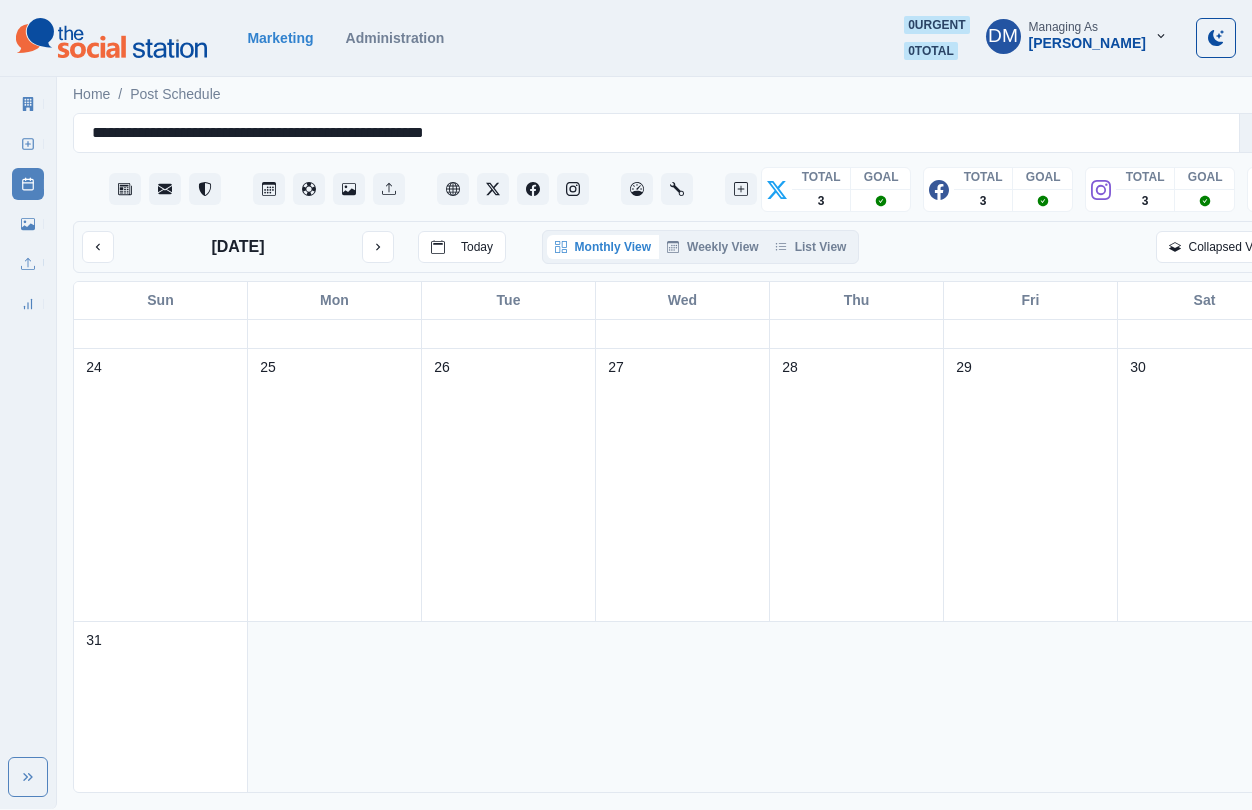 scroll, scrollTop: 0, scrollLeft: 0, axis: both 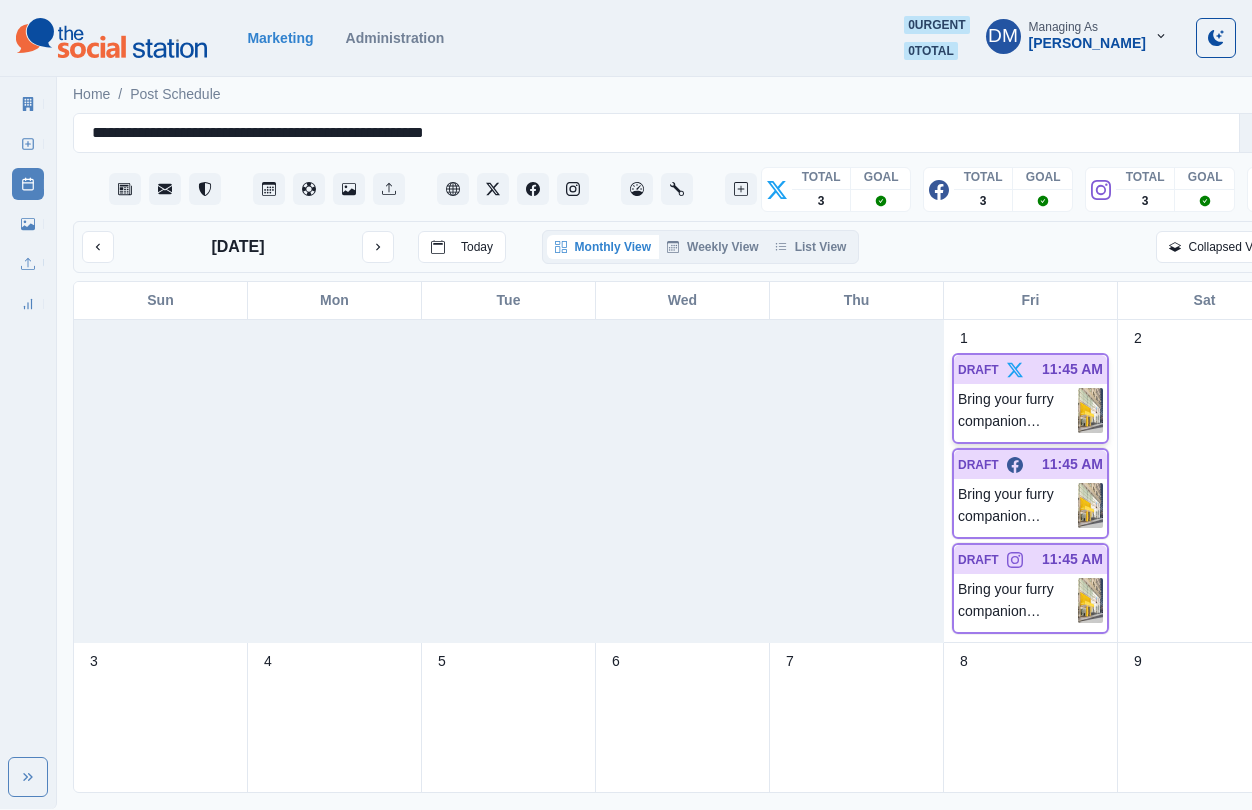 click on "DRAFT 11:45 AM Bring your furry companion along for the [US_STATE] experience.
At [GEOGRAPHIC_DATA] [US_STATE][GEOGRAPHIC_DATA], we make sure pets feel right at home while you explore the city’s iconic sights together. 🐾🌆" at bounding box center [1030, 398] 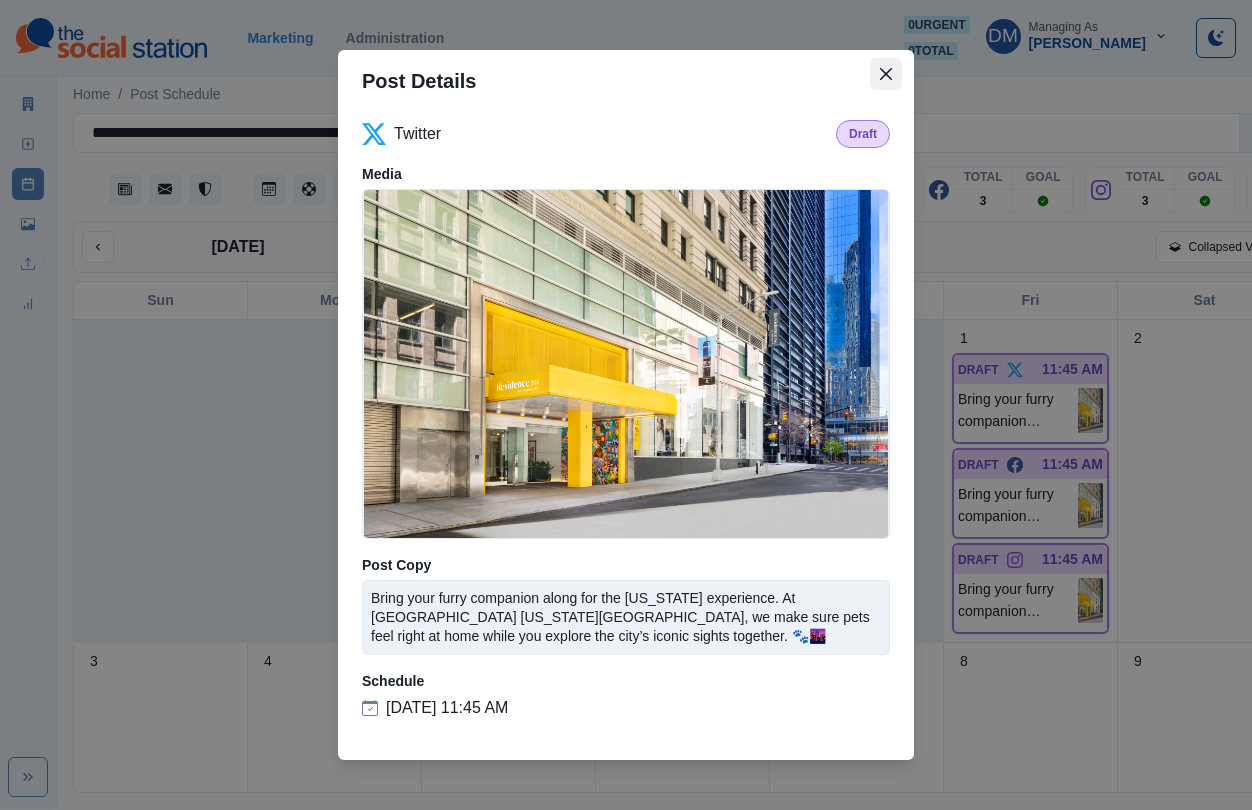 click 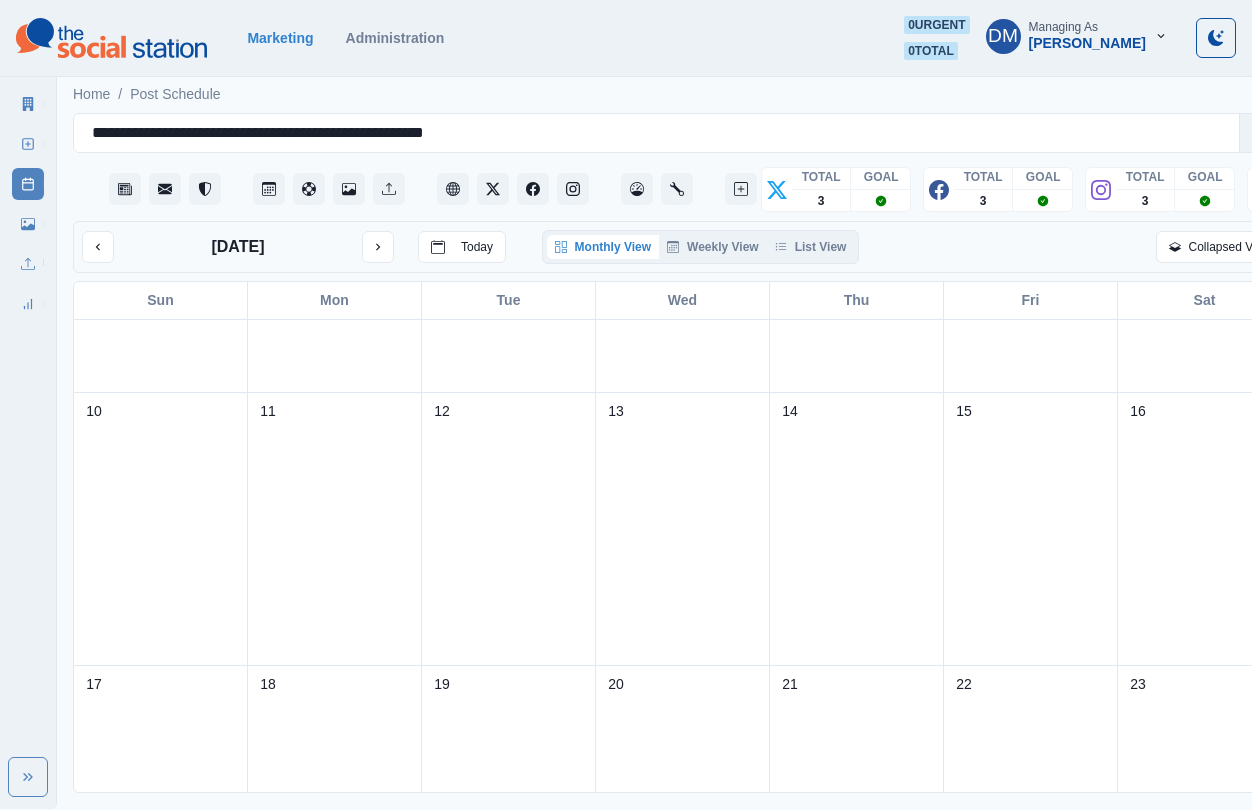 scroll, scrollTop: 515, scrollLeft: 0, axis: vertical 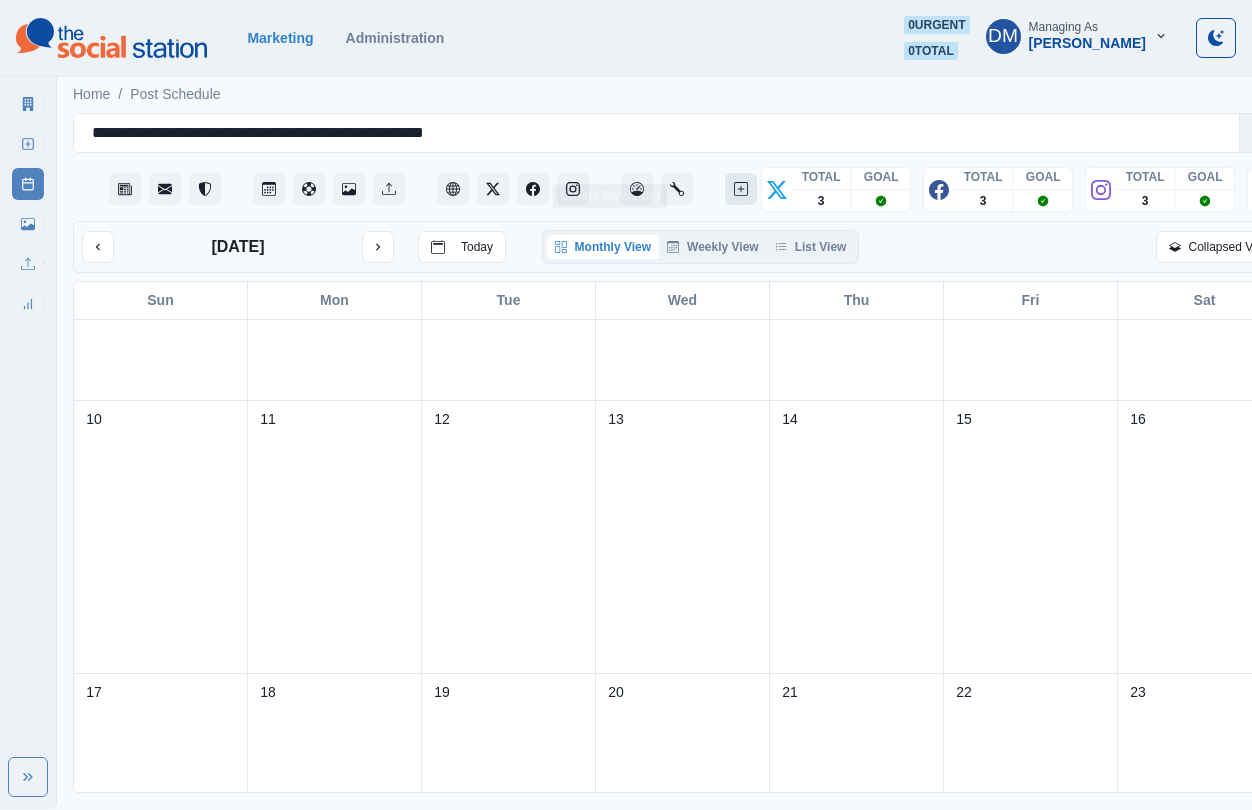 click 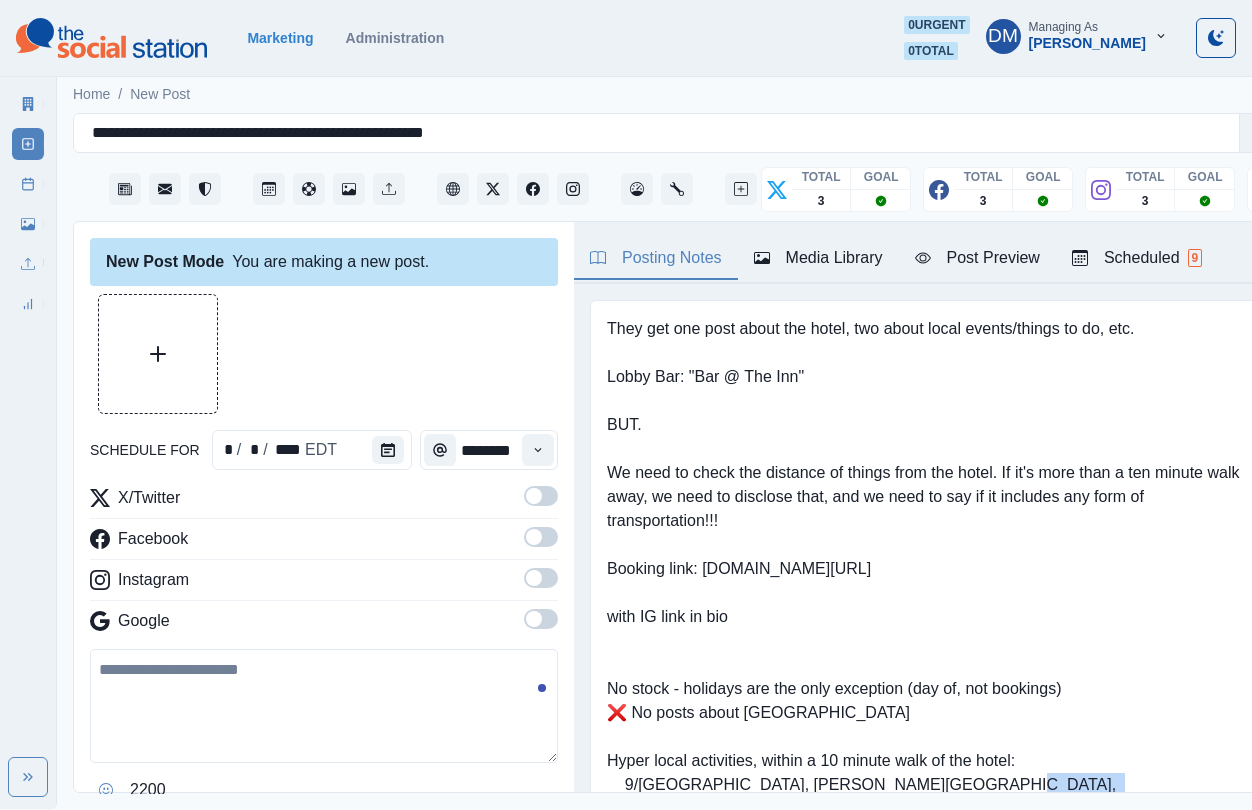 drag, startPoint x: 870, startPoint y: 598, endPoint x: 928, endPoint y: 595, distance: 58.077534 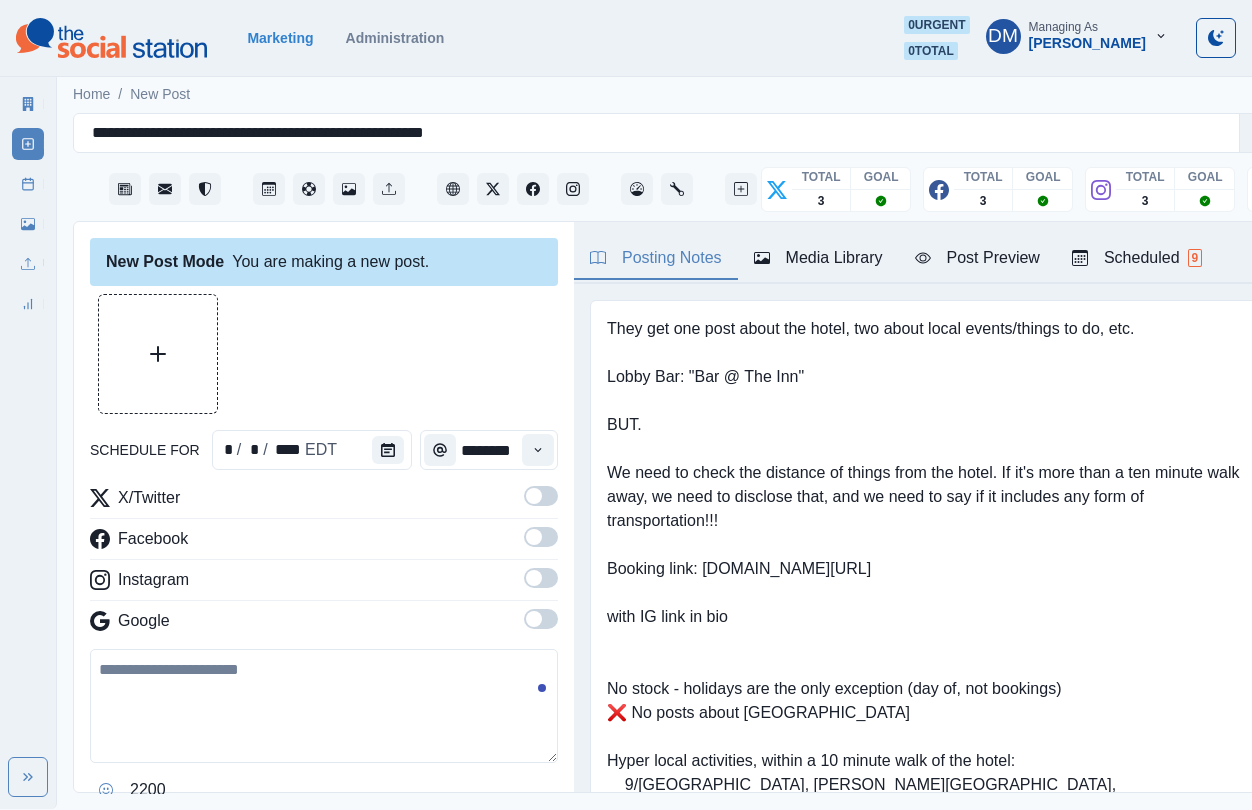click on "They get one post about the hotel, two about local events/things to do, etc.
Lobby Bar: "Bar @ The Inn"
BUT.
We need to check the distance of things from the hotel. If it's more than a ten minute walk away, we need to disclose that, and we need to say if it includes any form of transportation!!!
Booking link: [DOMAIN_NAME][URL]
with IG link in bio
No stock - holidays are the only exception (day of, not bookings)
❌ No posts about [GEOGRAPHIC_DATA]
Hyper local activities, within a 10 minute walk of the hotel:
9/[GEOGRAPHIC_DATA], [PERSON_NAME][GEOGRAPHIC_DATA], [GEOGRAPHIC_DATA], [GEOGRAPHIC_DATA]
Demographic is business travelers. Tone/activities should be adjusted to fit. Less exclamations, a bit more serious tone*" at bounding box center (933, 605) 